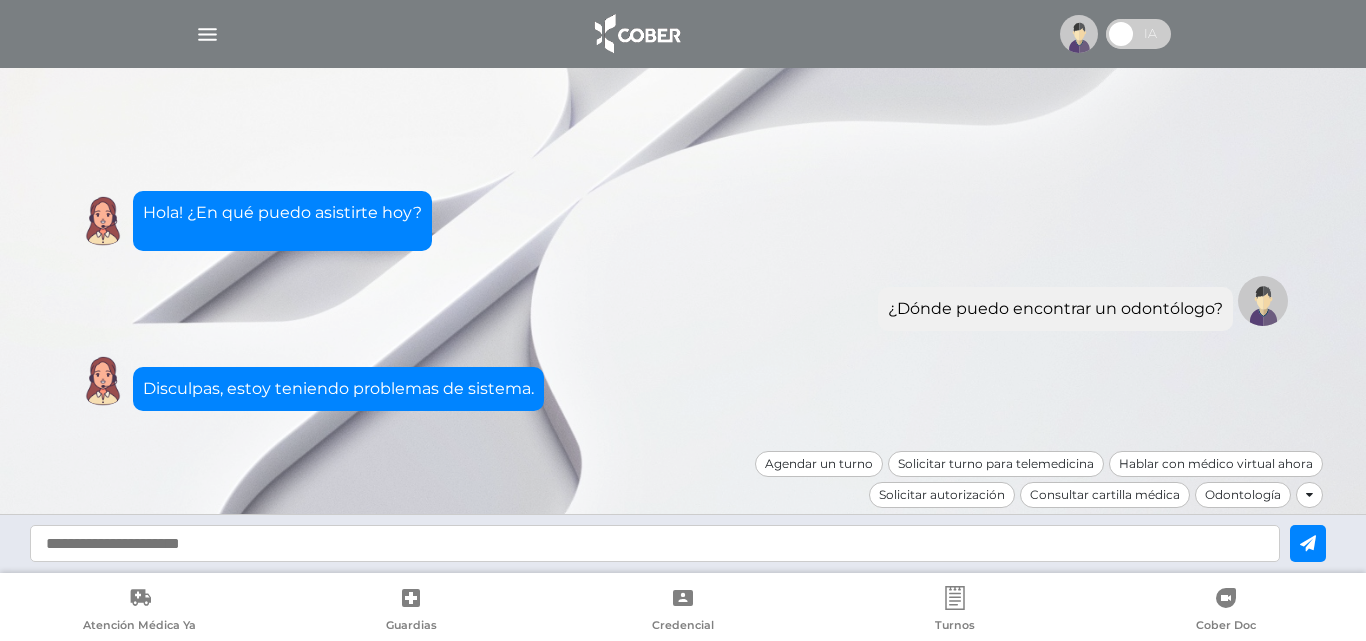 scroll, scrollTop: 0, scrollLeft: 0, axis: both 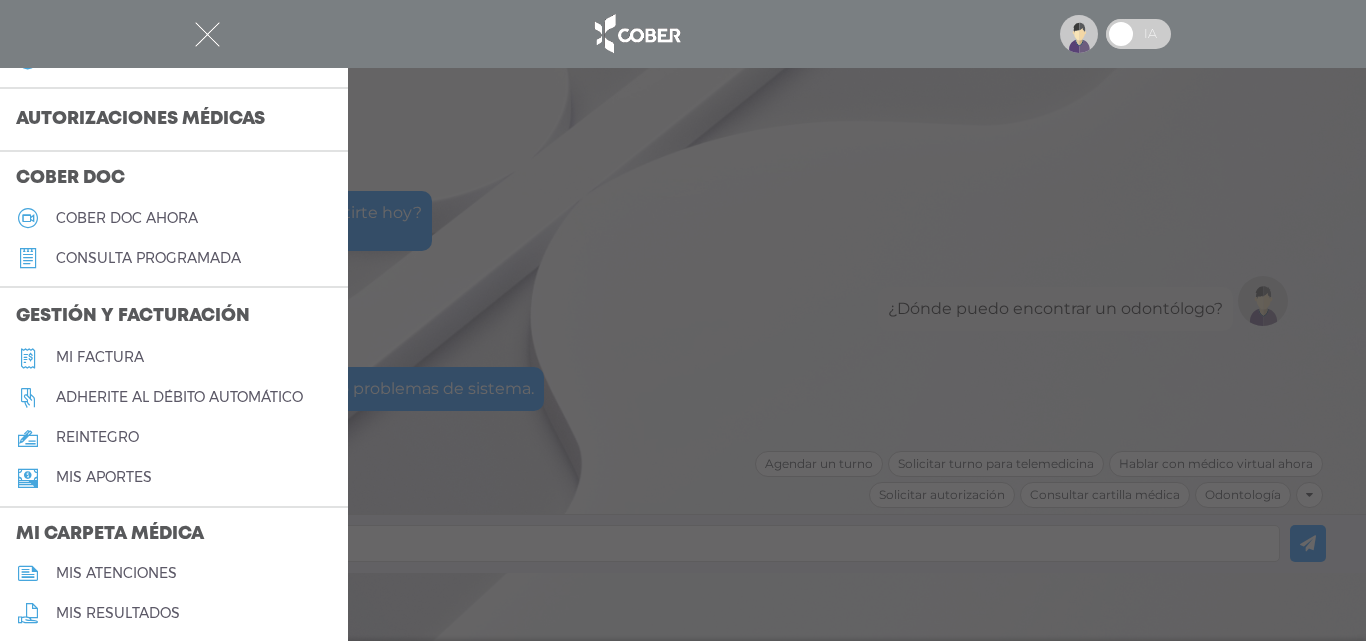 click on "Mi factura" at bounding box center [100, 357] 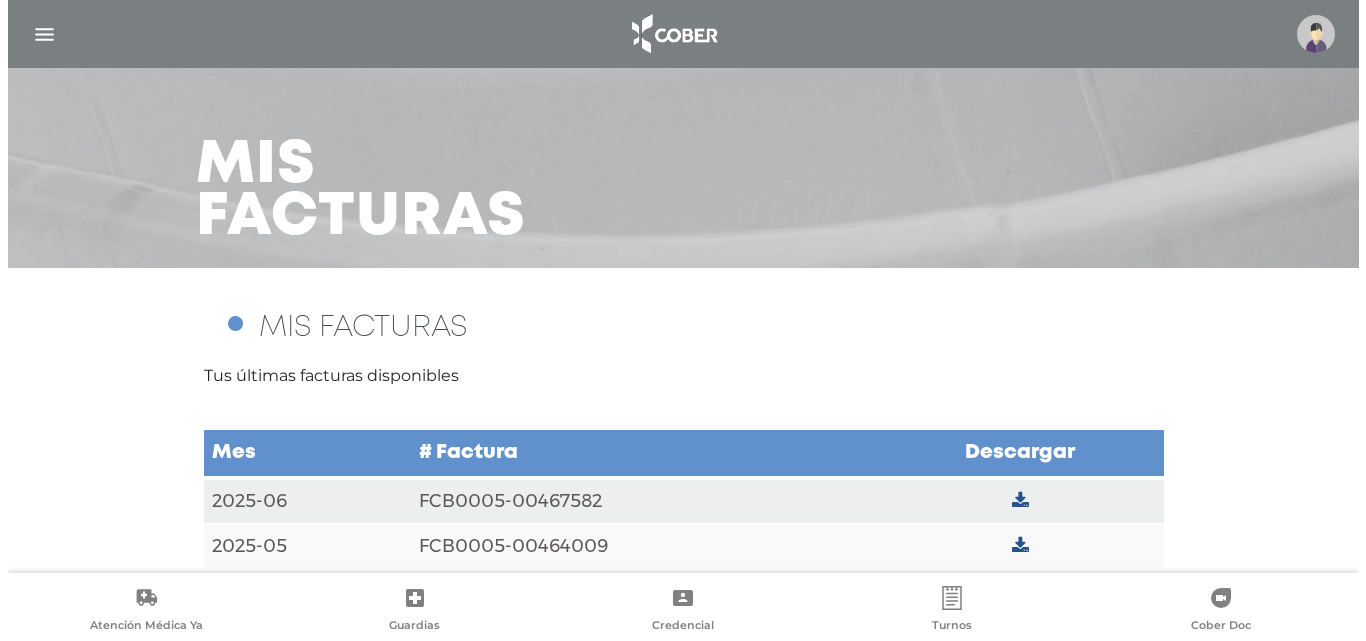scroll, scrollTop: 61, scrollLeft: 0, axis: vertical 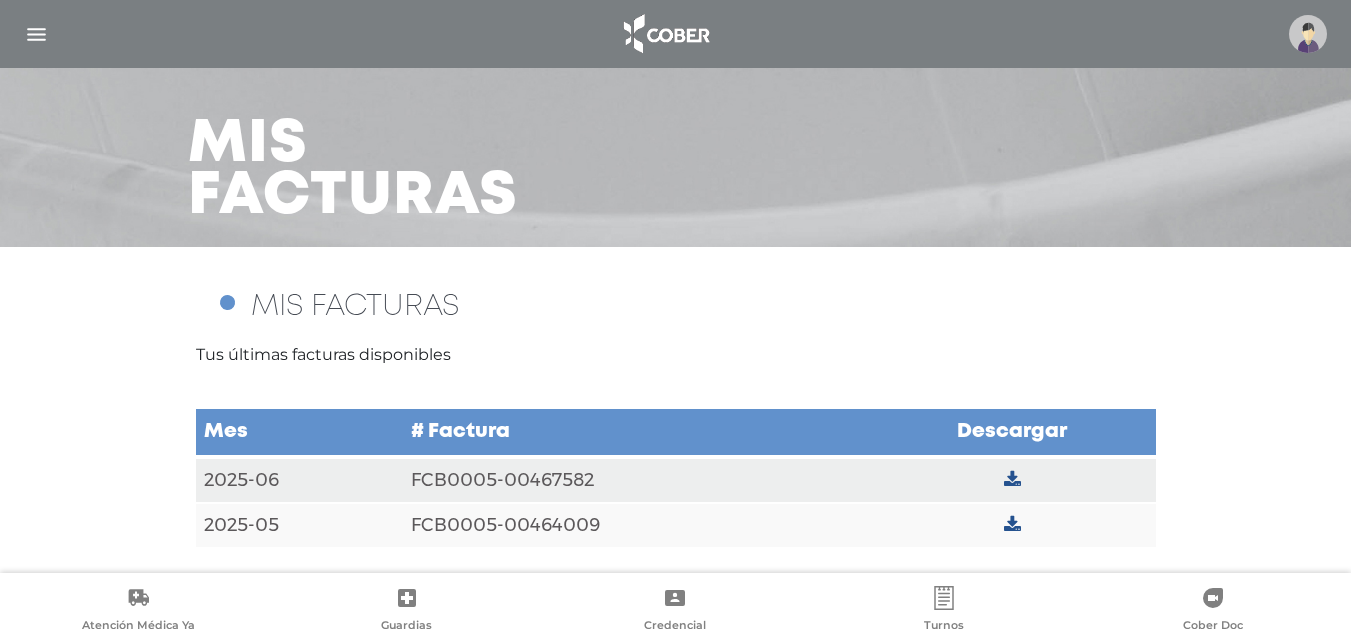 click at bounding box center [36, 34] 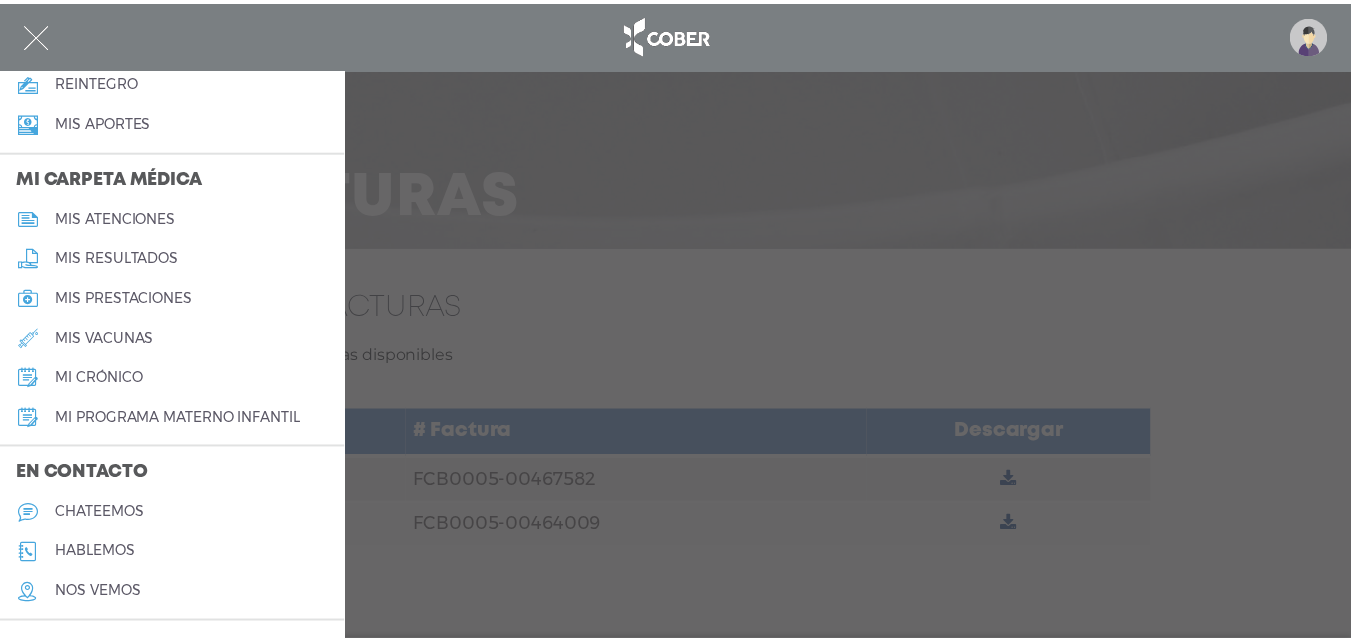 scroll, scrollTop: 900, scrollLeft: 0, axis: vertical 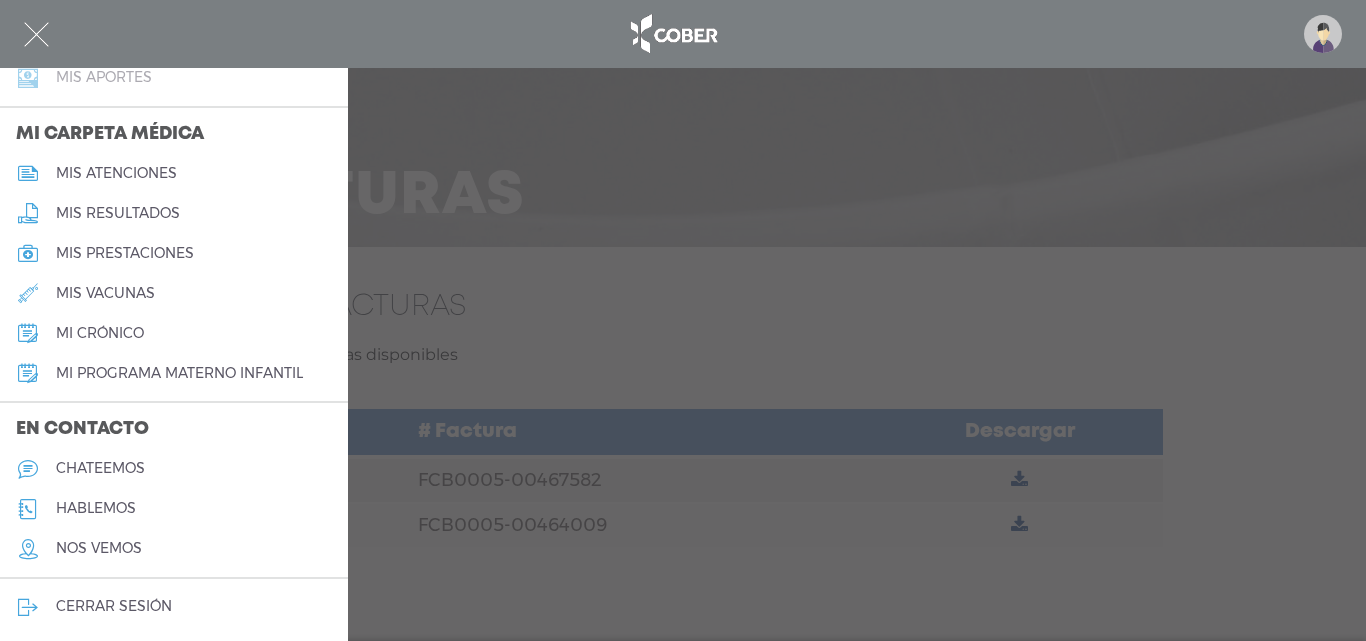 click on "Mis aportes" at bounding box center [104, 77] 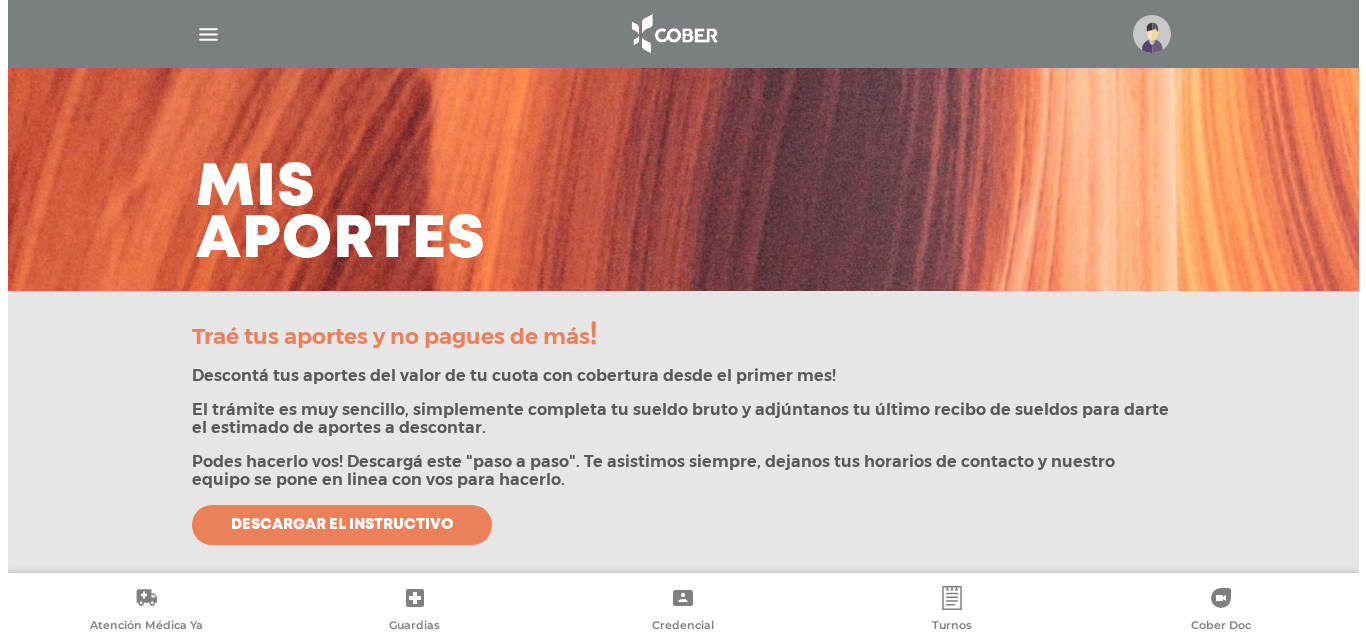scroll, scrollTop: 0, scrollLeft: 0, axis: both 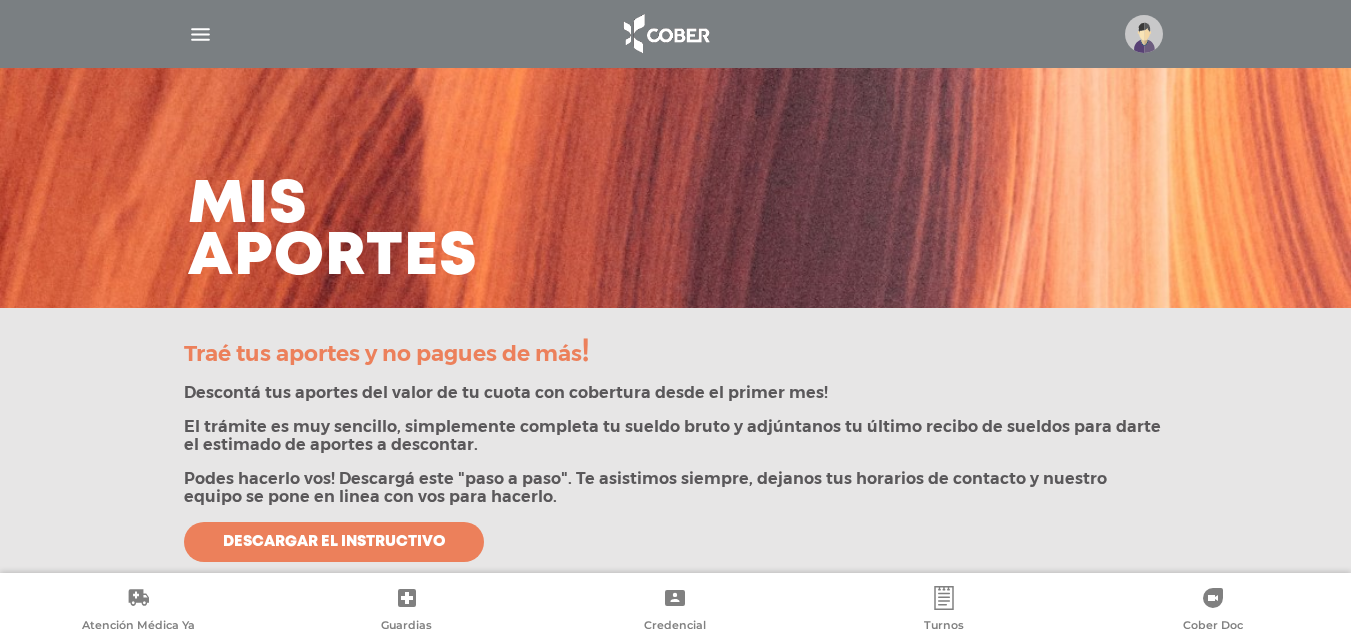 click at bounding box center (200, 34) 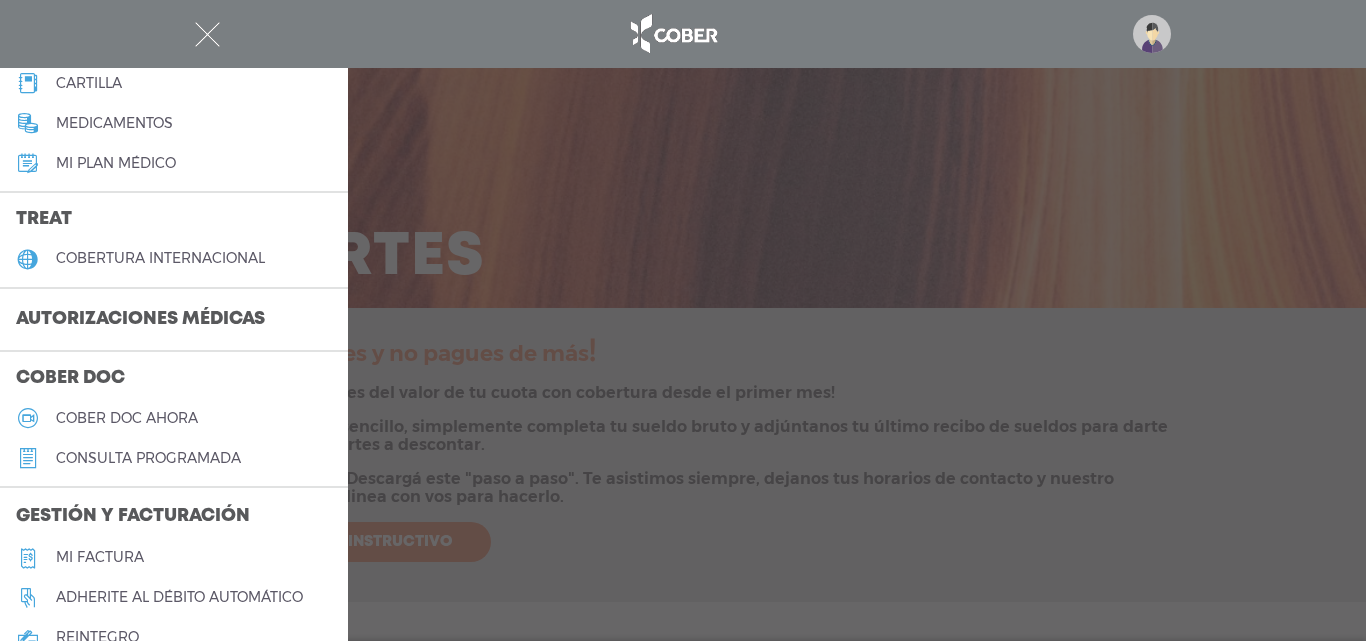 scroll, scrollTop: 400, scrollLeft: 0, axis: vertical 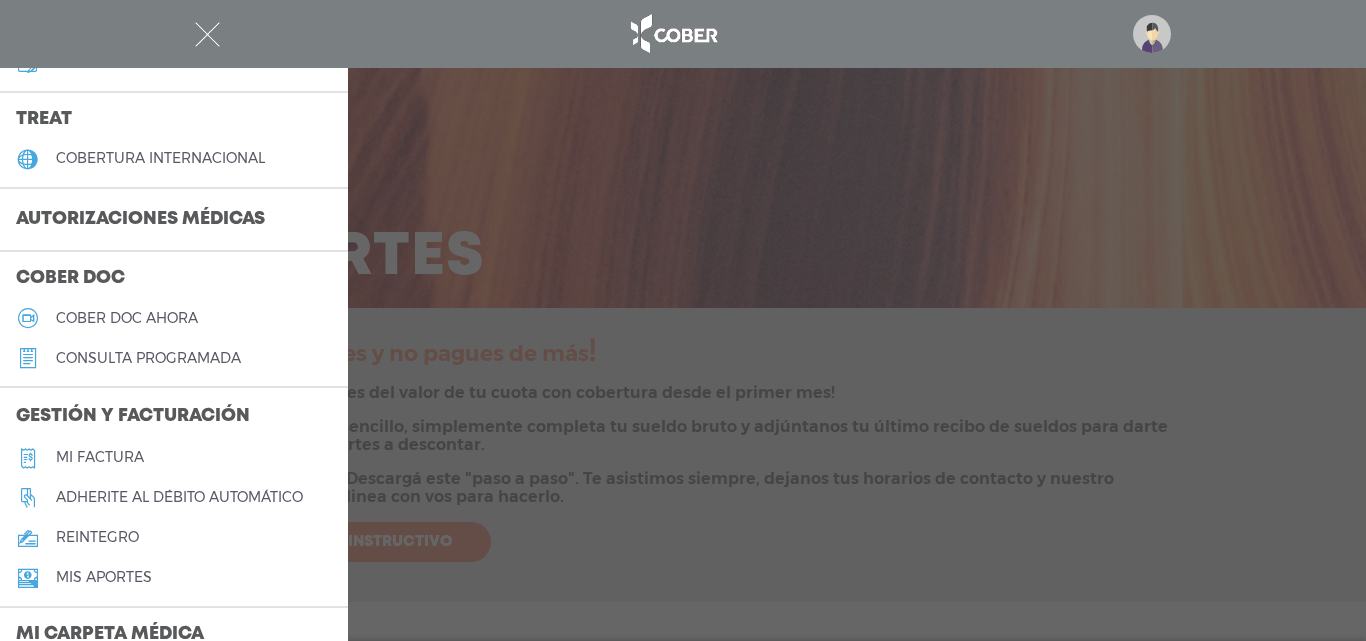 click on "consulta programada" at bounding box center (148, 358) 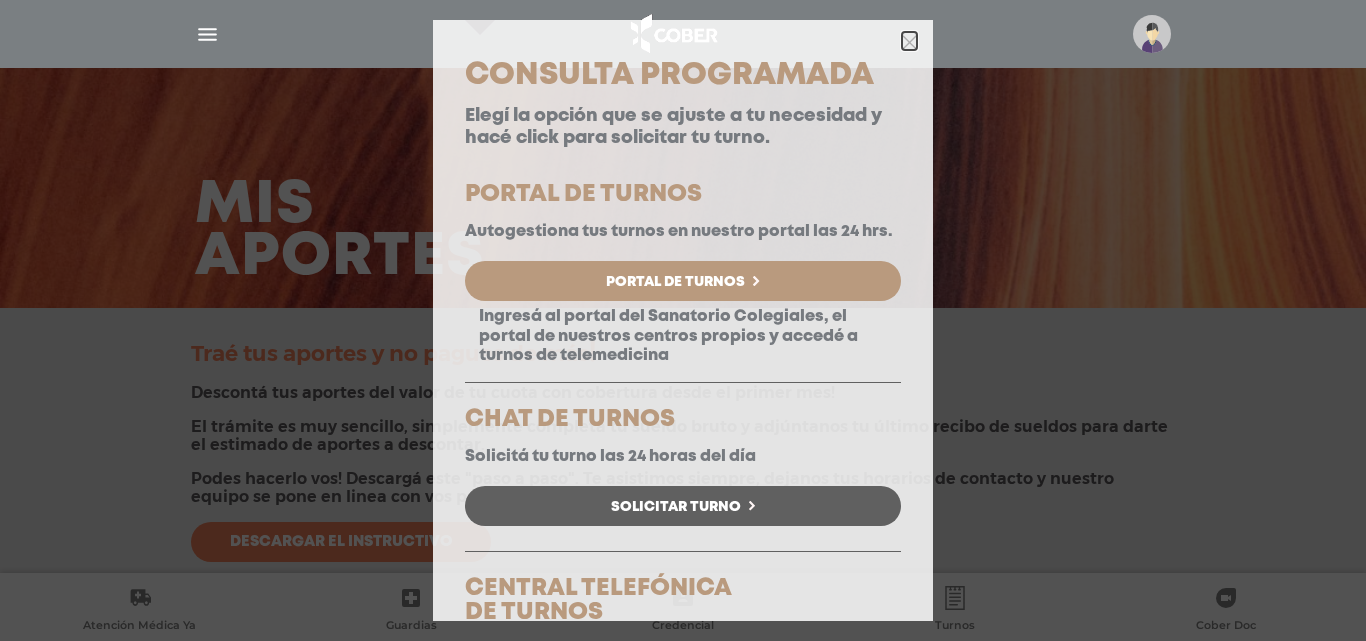 click 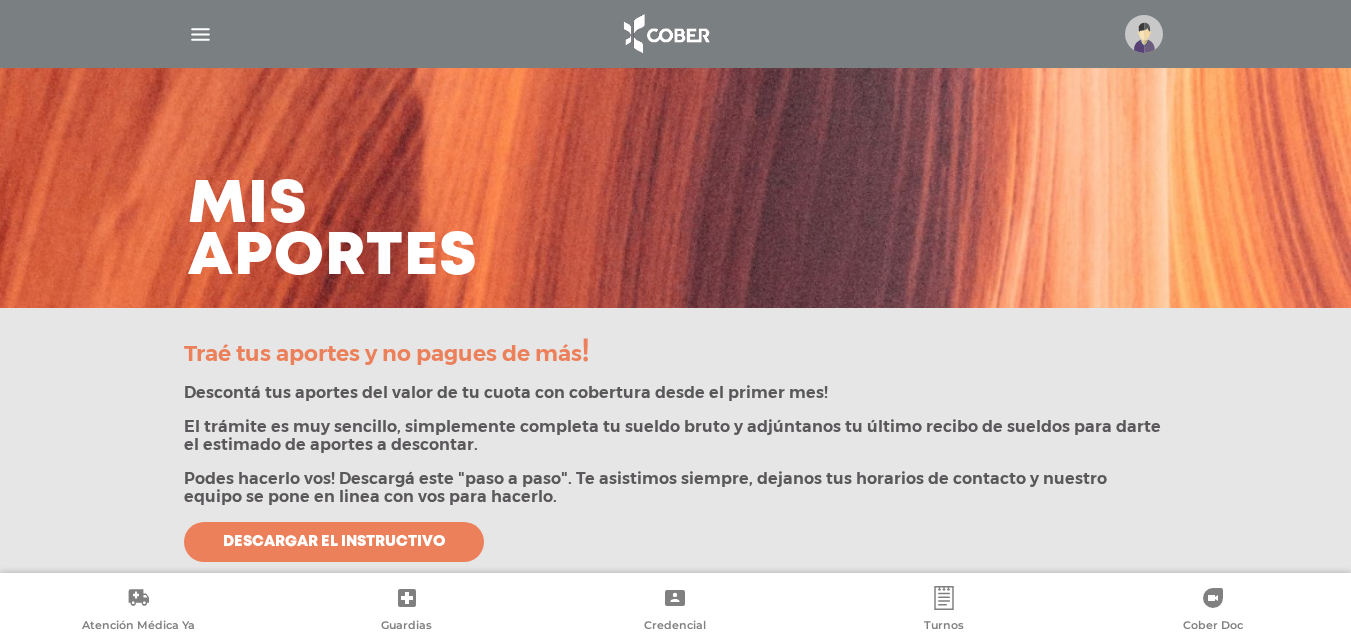 click at bounding box center (200, 34) 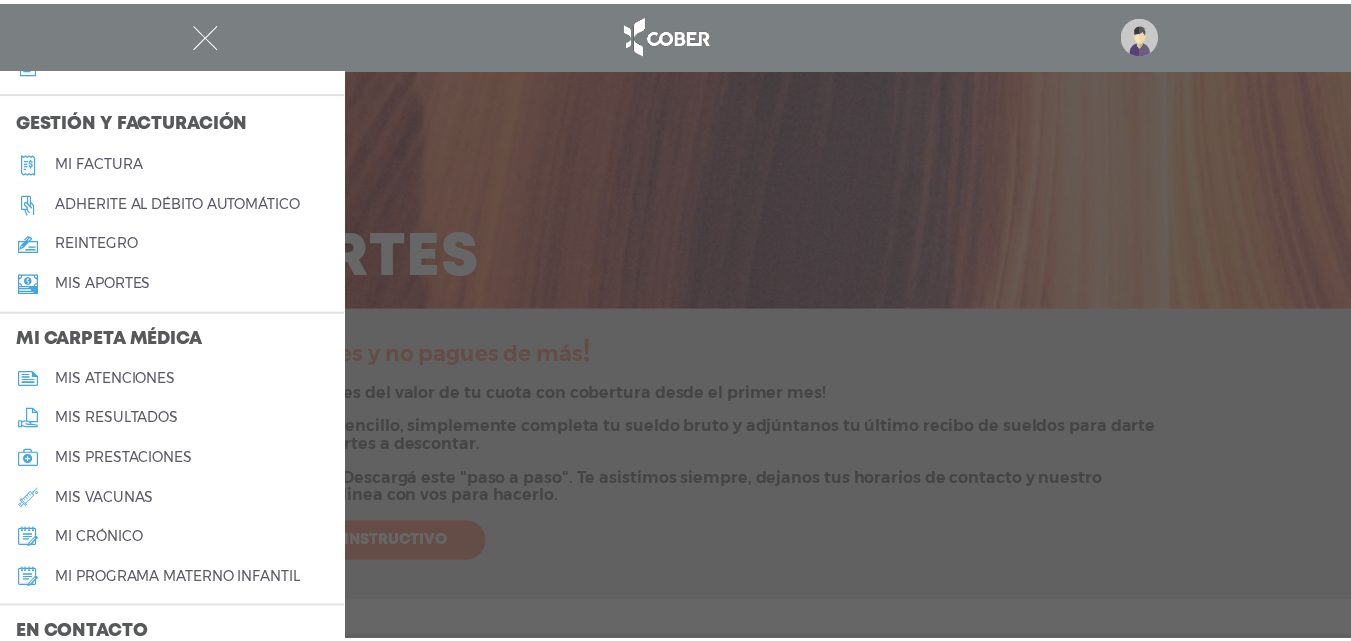 scroll, scrollTop: 800, scrollLeft: 0, axis: vertical 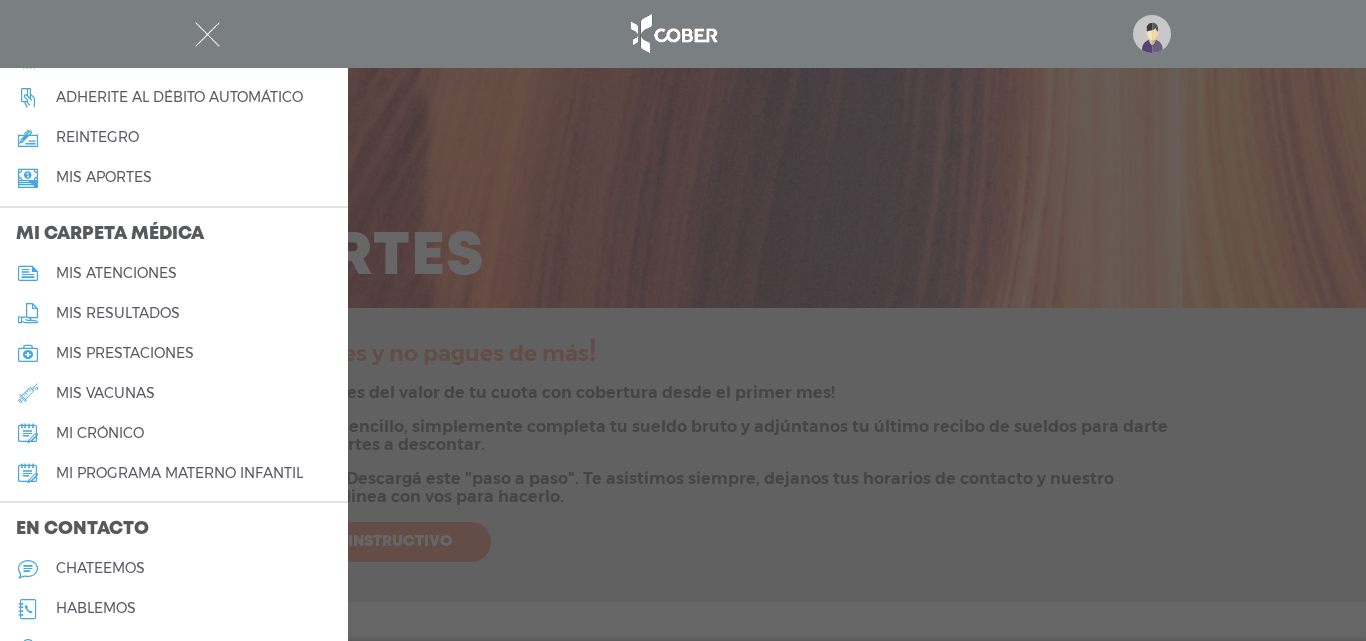 click on "mis vacunas" at bounding box center (105, 393) 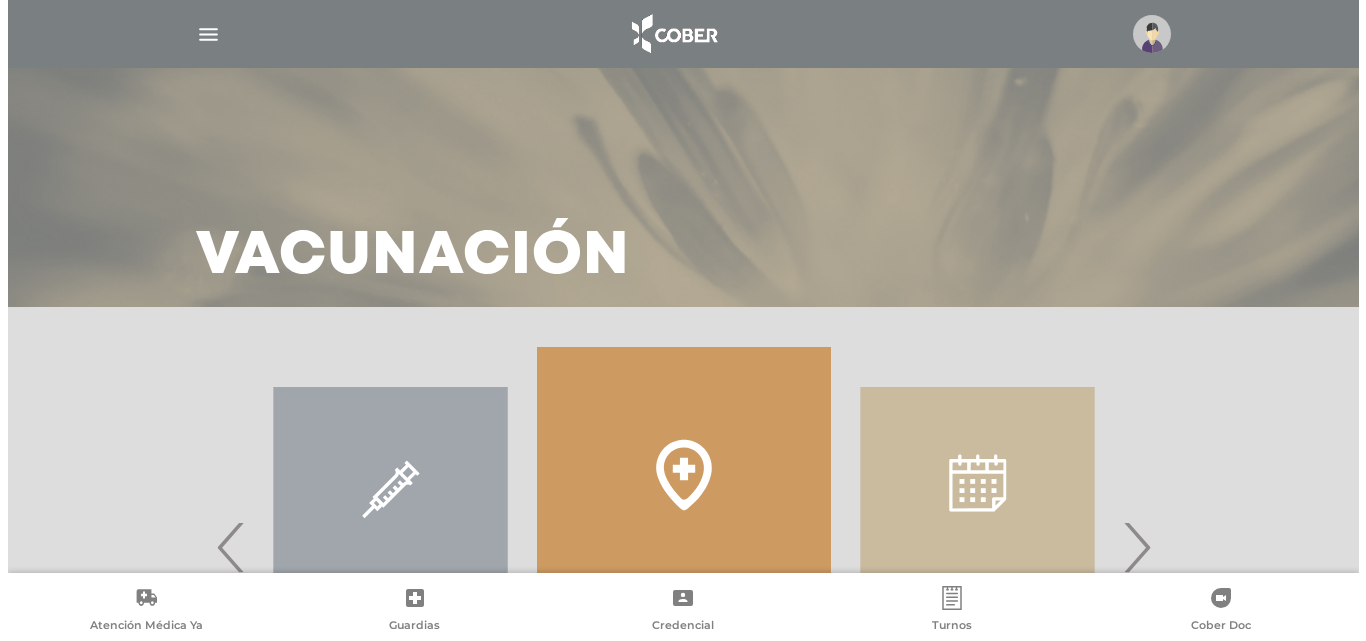 scroll, scrollTop: 0, scrollLeft: 0, axis: both 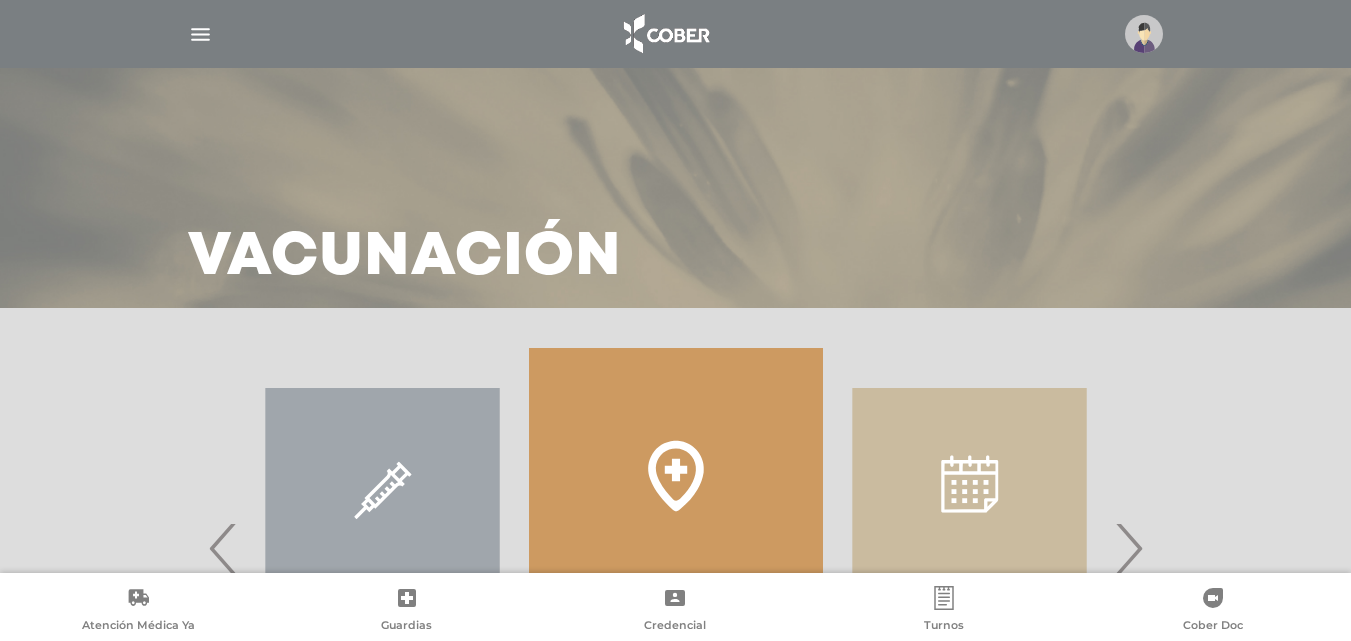 click at bounding box center (200, 34) 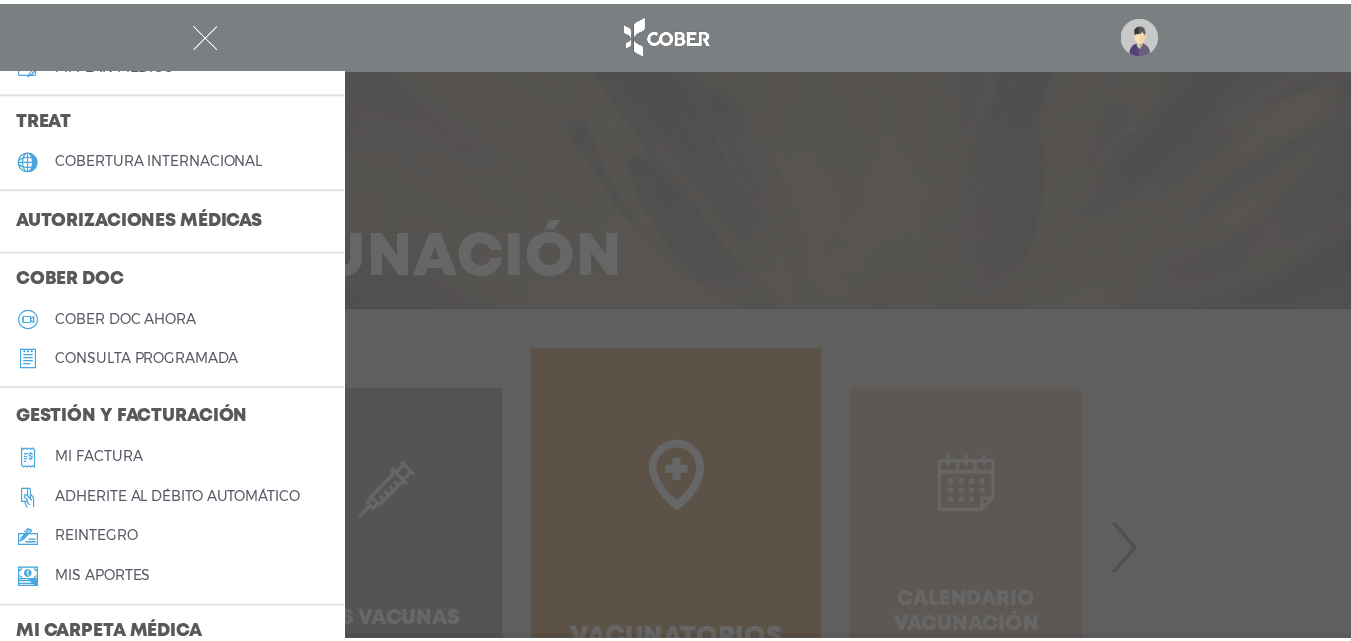 scroll, scrollTop: 0, scrollLeft: 0, axis: both 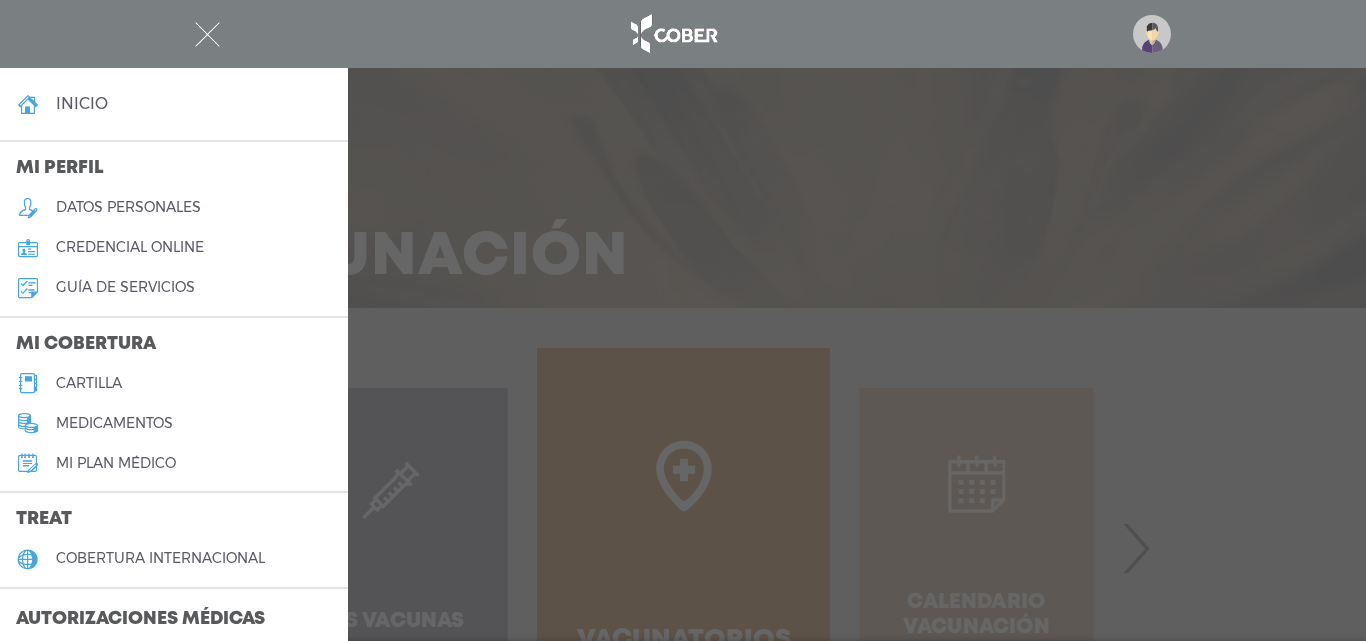 click on "guía de servicios" at bounding box center (125, 287) 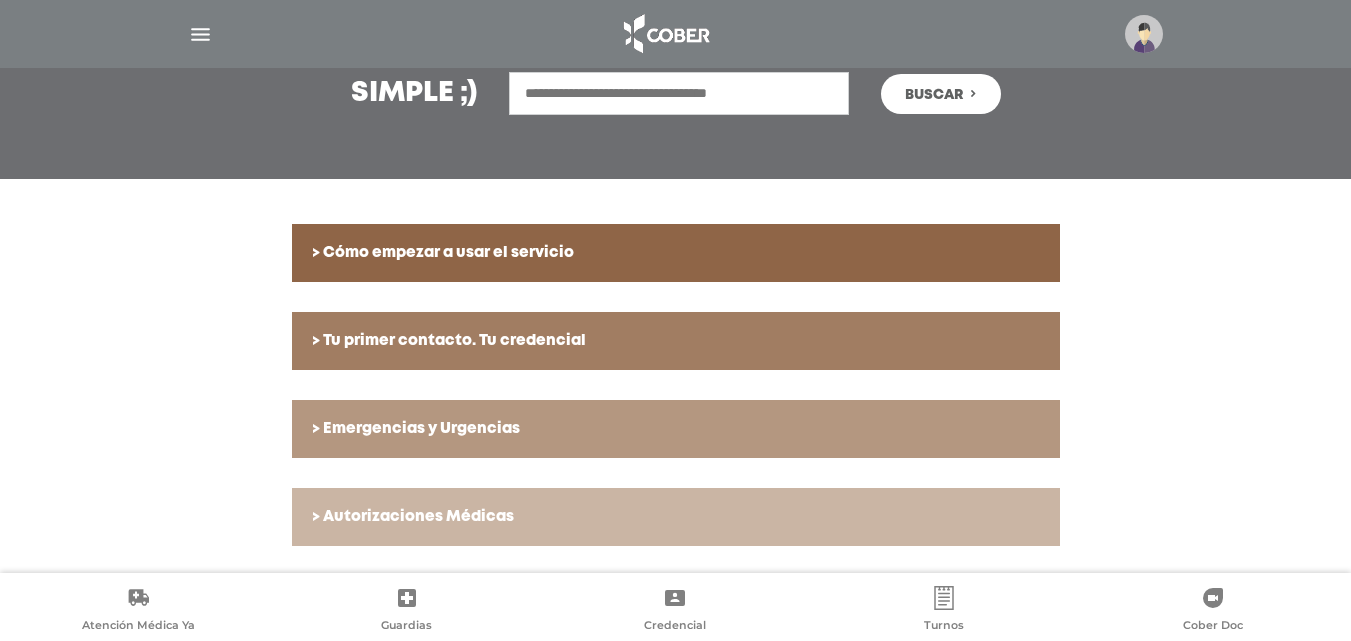 scroll, scrollTop: 400, scrollLeft: 0, axis: vertical 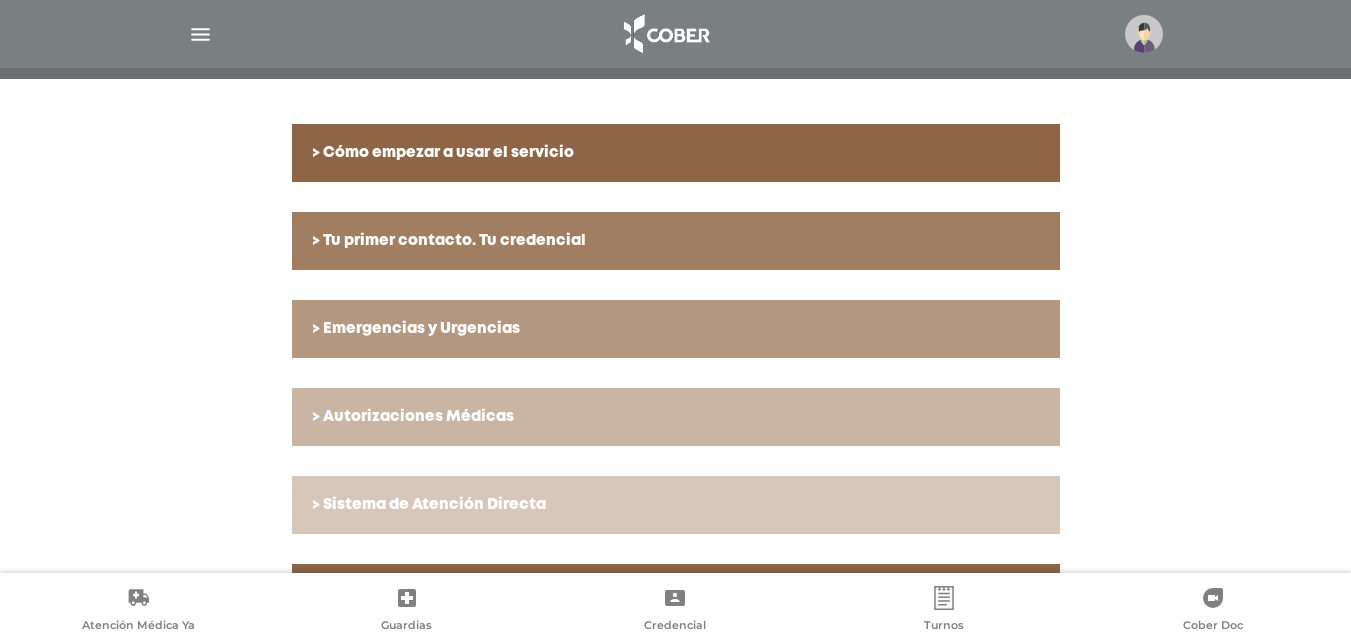click on "> Cómo empezar a usar el servicio
Lo primero que tenés que tener en cuenta es que Cober es tu cobertura médica.
Te ofrecemos una gamma de planes que combinan la mejor selección de prestadores y la mas amplia cobertura de prestaciones médicas. Tenemos Centros Médicos Propios y tambien contratamos Centros de Cartilla para atención, estudios medicos, internaciones y cirugias, entre muchas prestaciones más. Cada uno de ellos, nuestros prestadores, han sido cuidadosamente seleccionados y acreditados.
> Tu primer contacto. Tu credencial
Tu primer contacto con Cober es tu Credencial.
Podés ver tus credenciales desde nuetra app ingresando
AQUÍ" at bounding box center (675, 495) 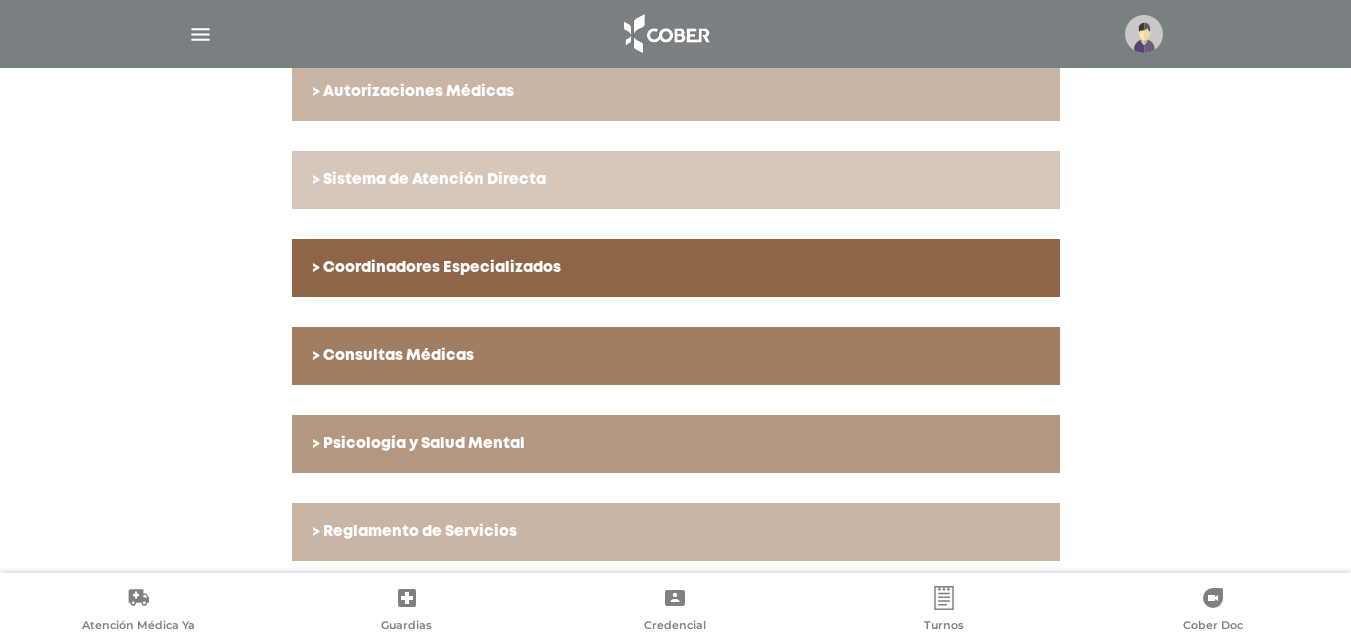 scroll, scrollTop: 738, scrollLeft: 0, axis: vertical 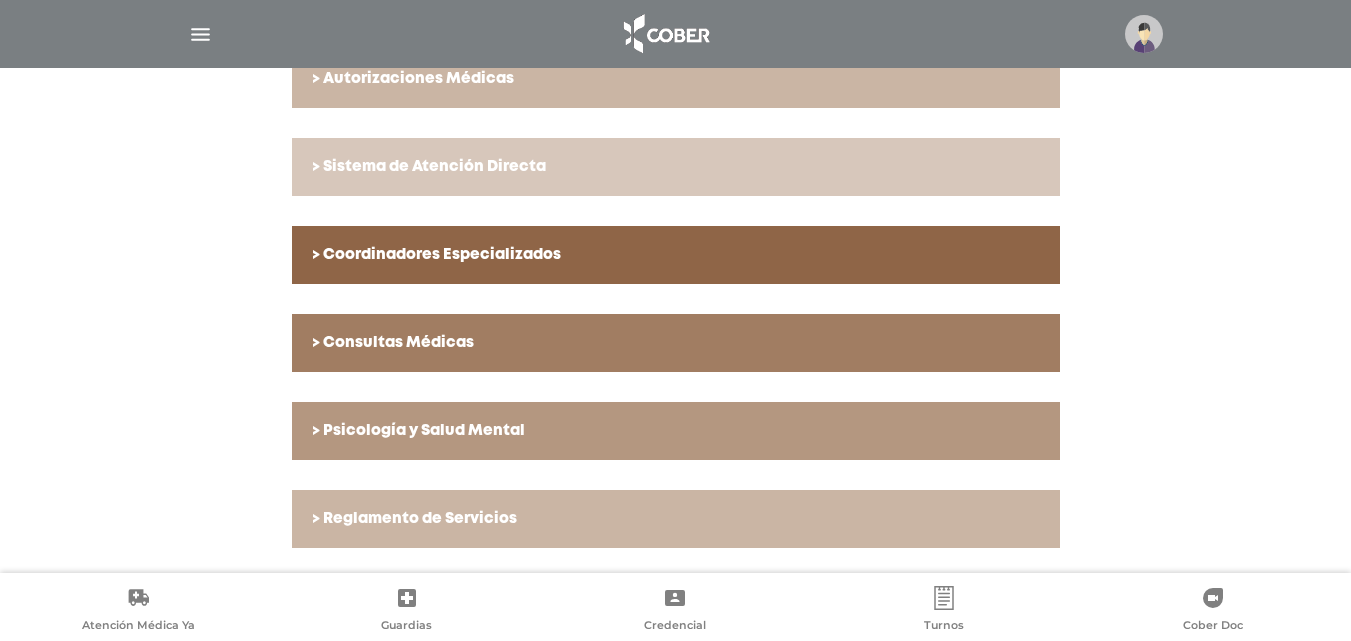 click on "> Consultas Médicas" at bounding box center [676, 343] 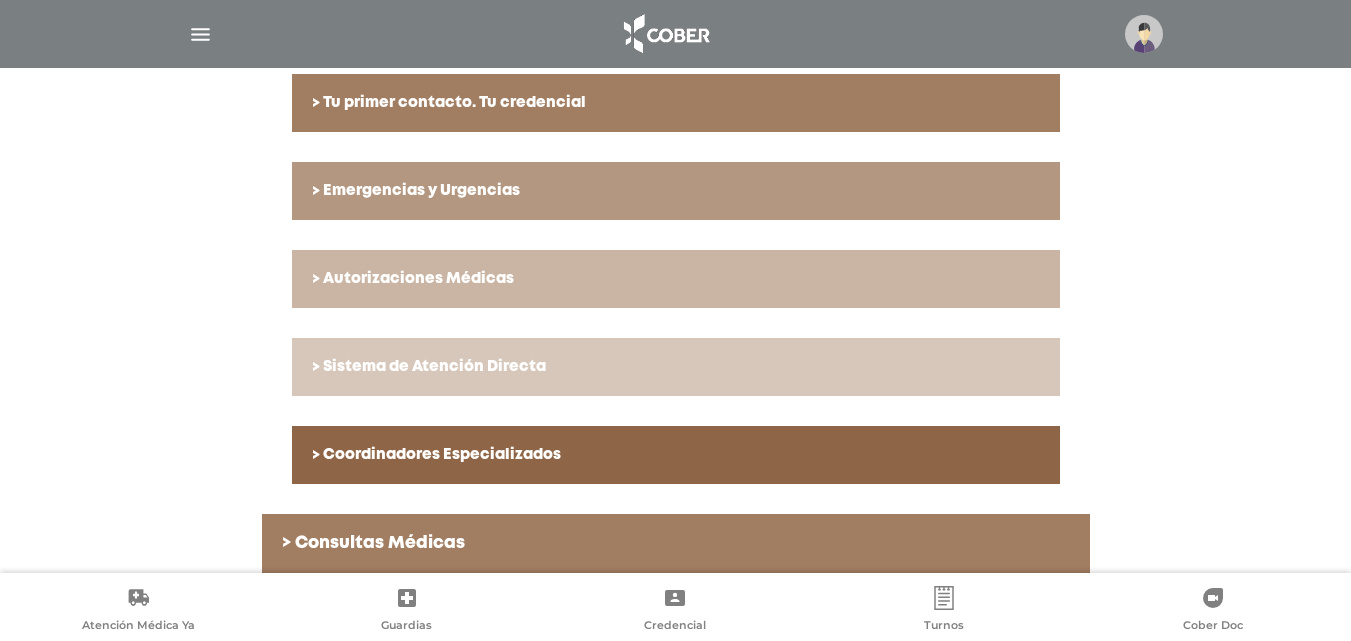 scroll, scrollTop: 638, scrollLeft: 0, axis: vertical 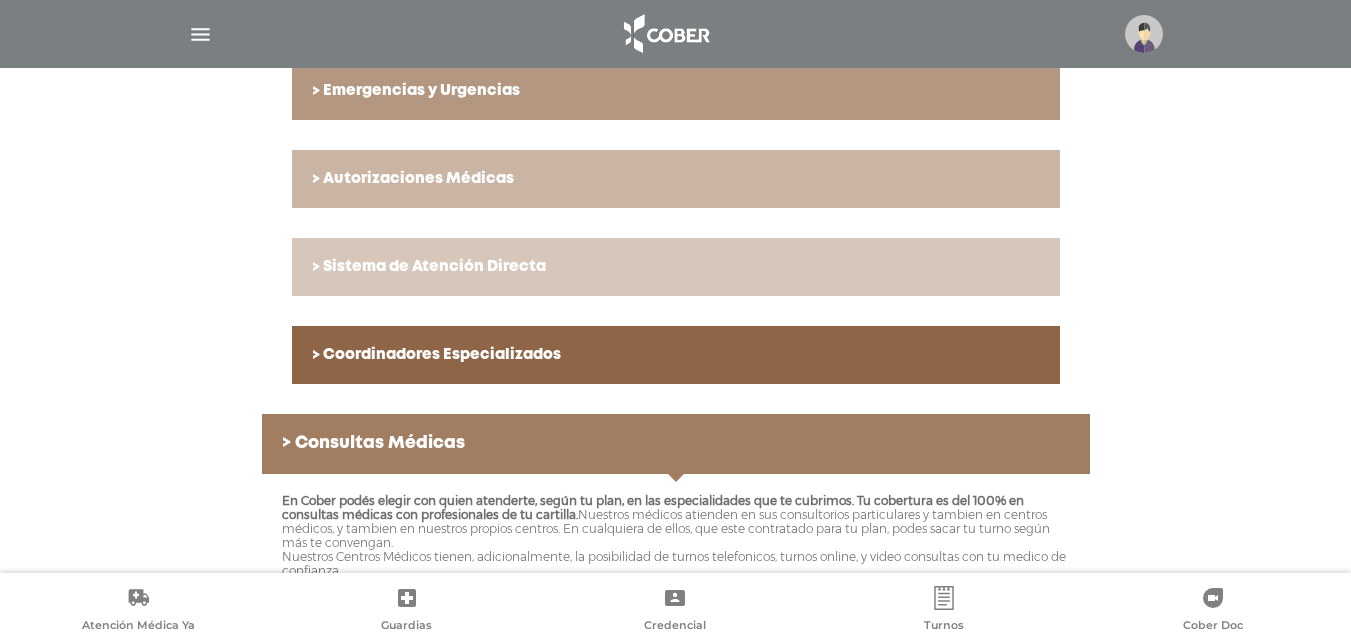 click on "> Sistema de Atención Directa" at bounding box center [676, 267] 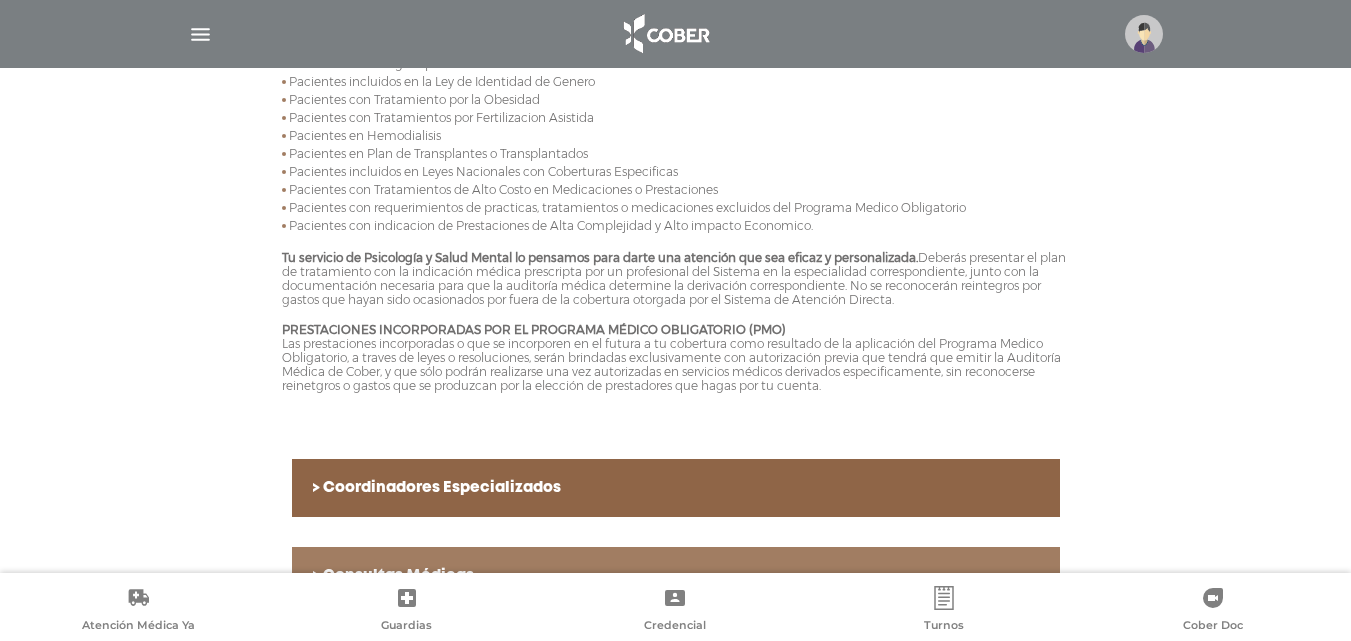 scroll, scrollTop: 1514, scrollLeft: 0, axis: vertical 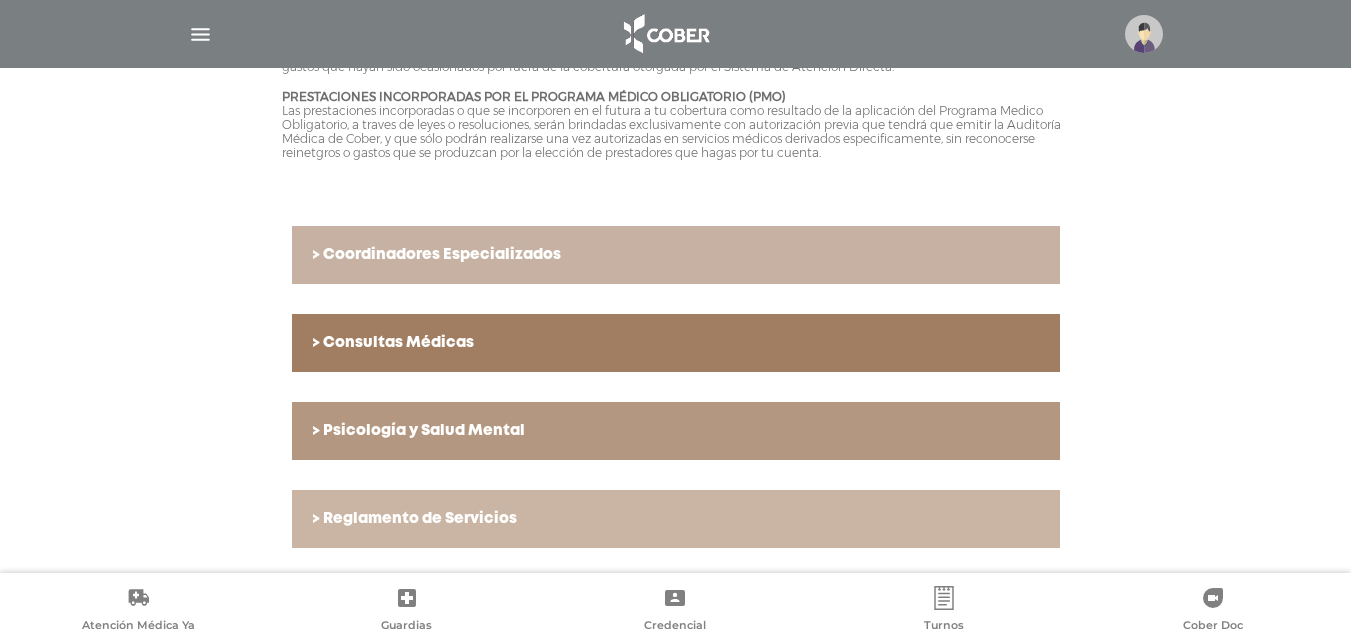click on "> Coordinadores Especializados" at bounding box center [676, 255] 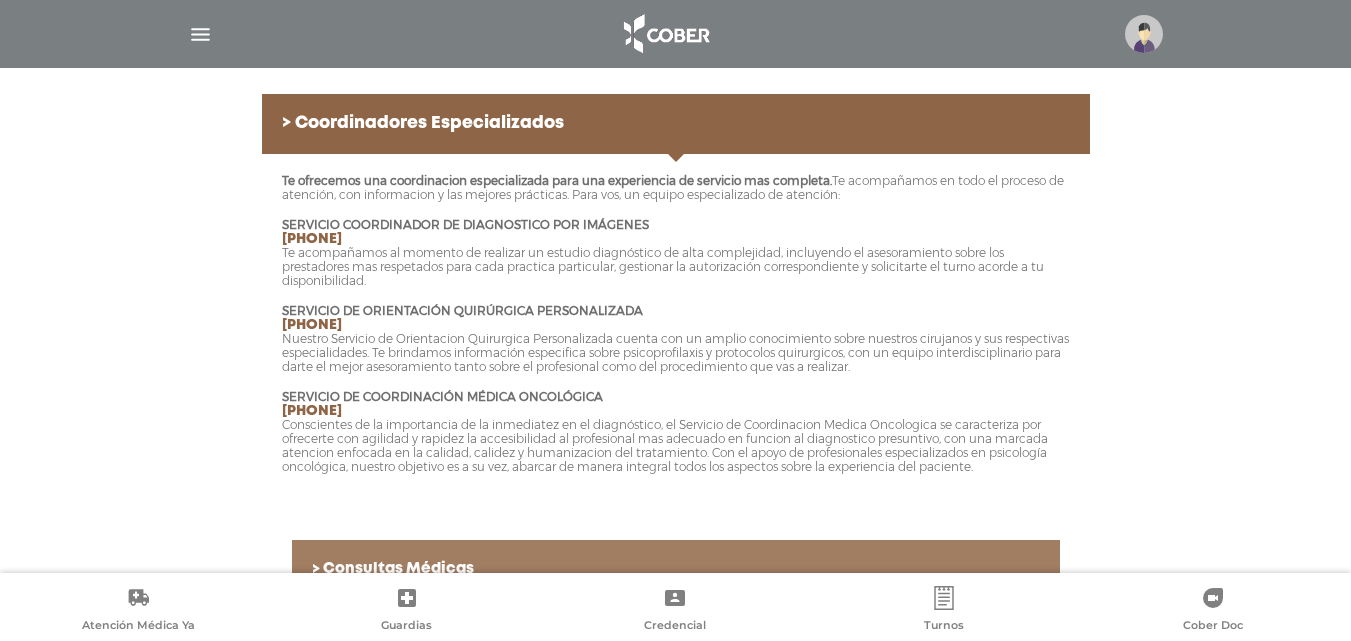 scroll, scrollTop: 1096, scrollLeft: 0, axis: vertical 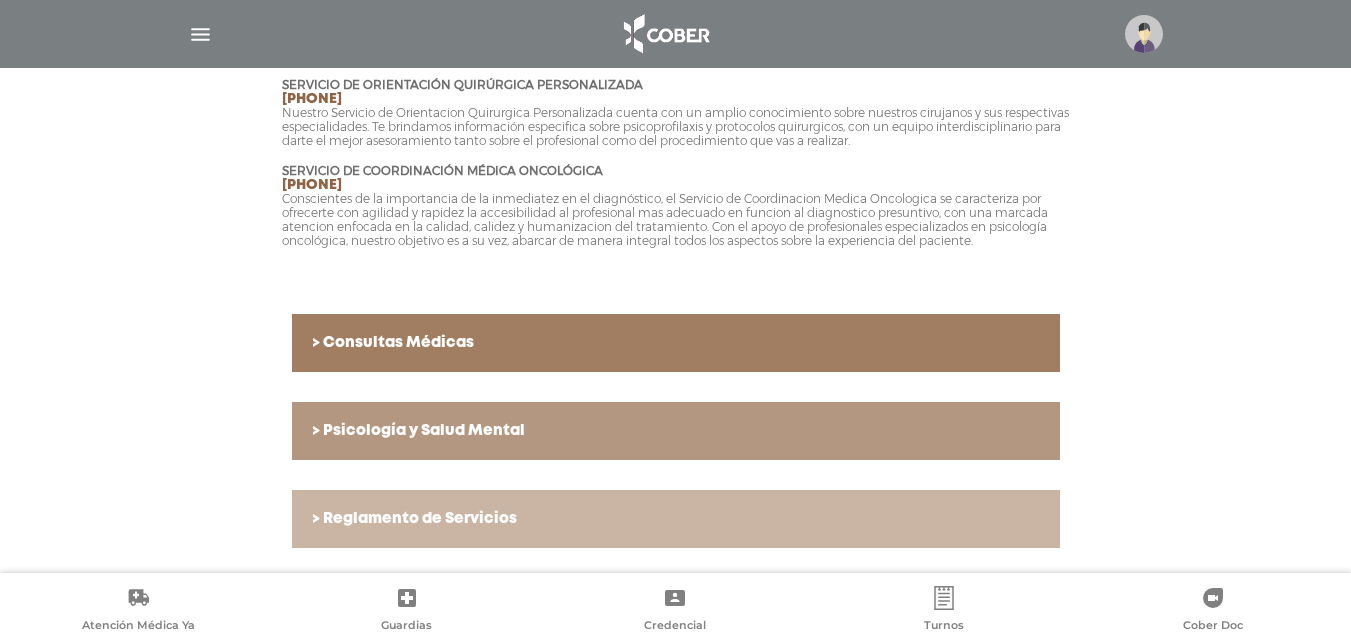 click on "> Consultas Médicas" at bounding box center (676, 343) 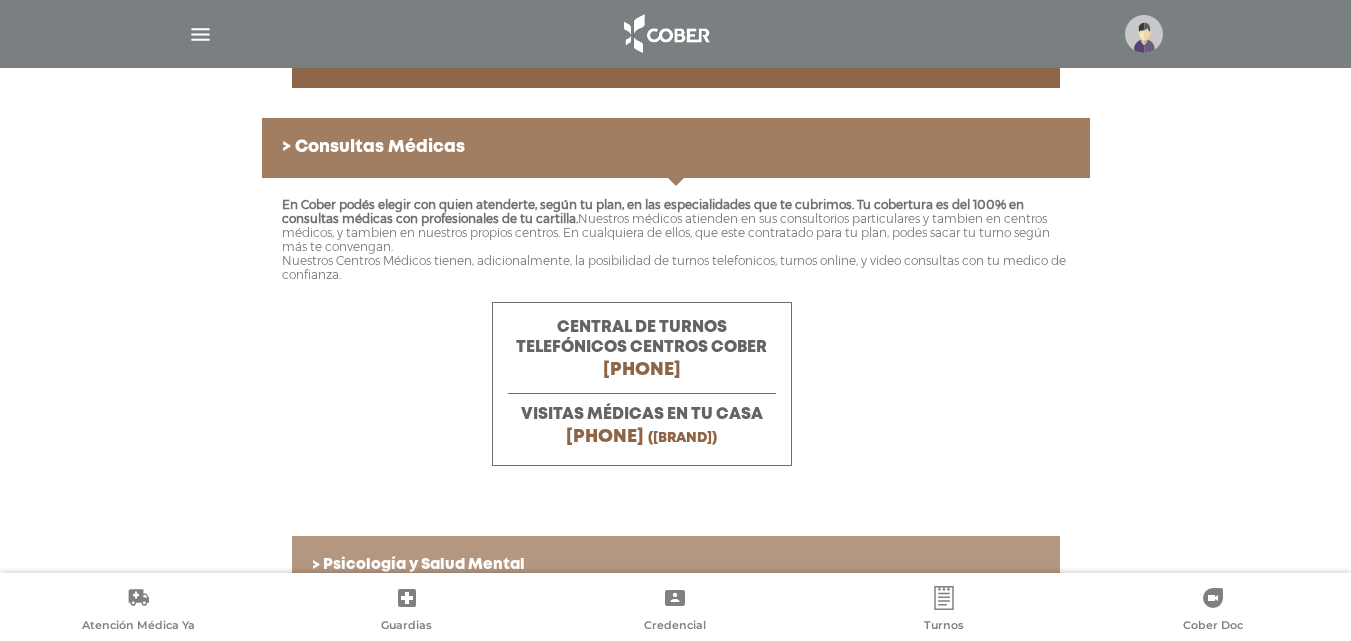 scroll, scrollTop: 968, scrollLeft: 0, axis: vertical 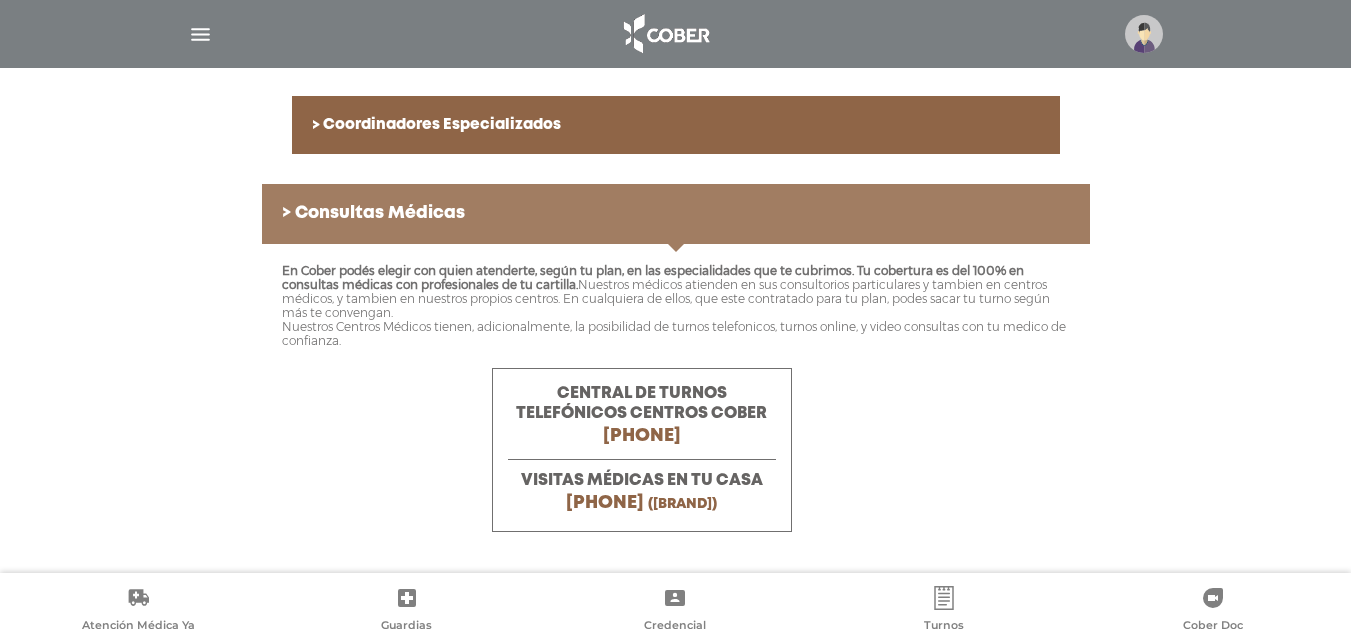 click at bounding box center [200, 34] 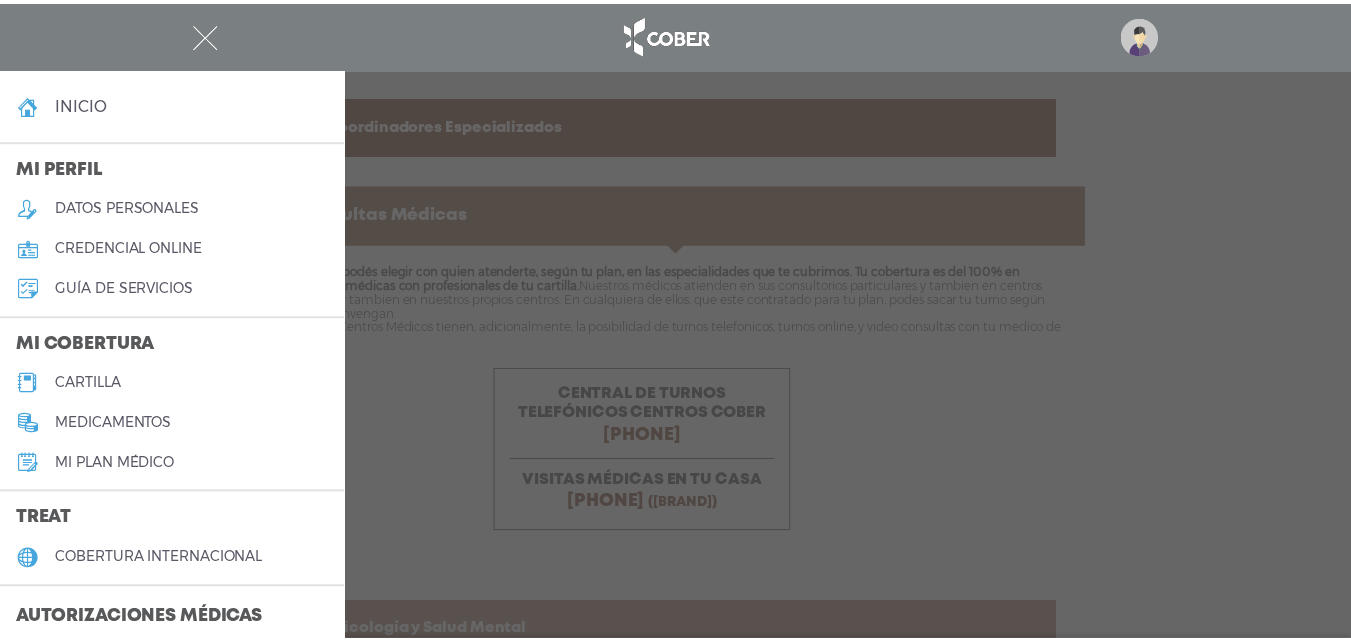 scroll, scrollTop: 100, scrollLeft: 0, axis: vertical 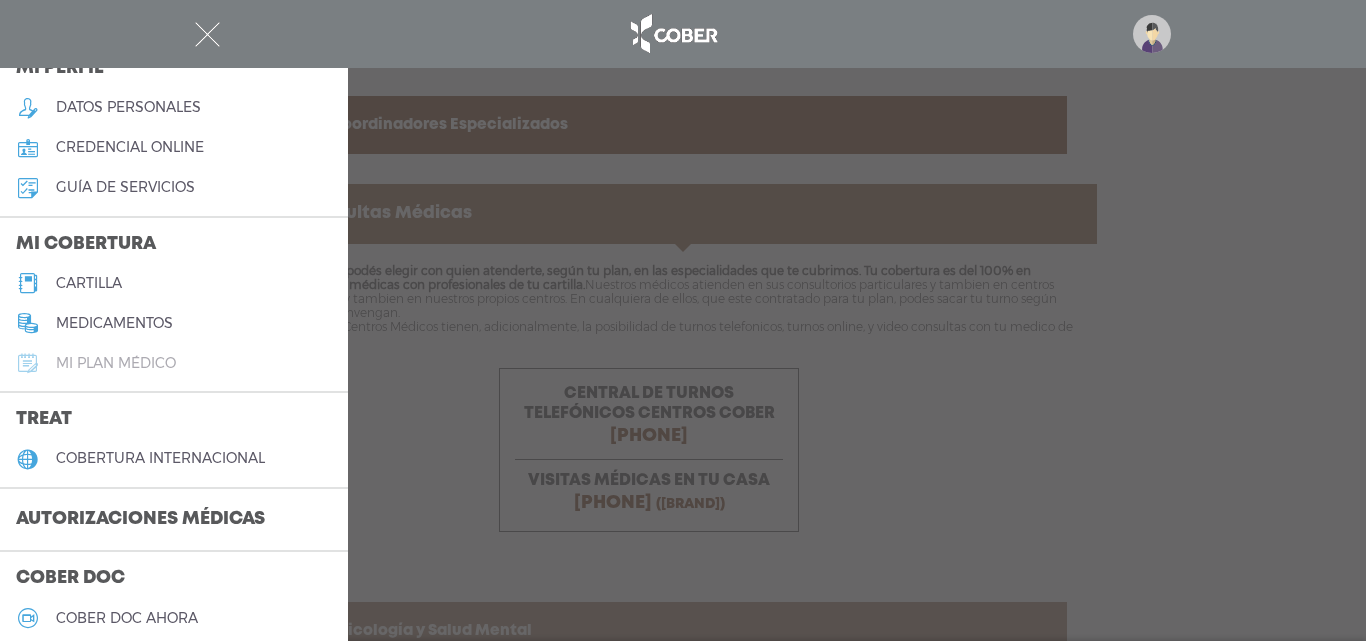click on "Mi plan médico" at bounding box center [116, 363] 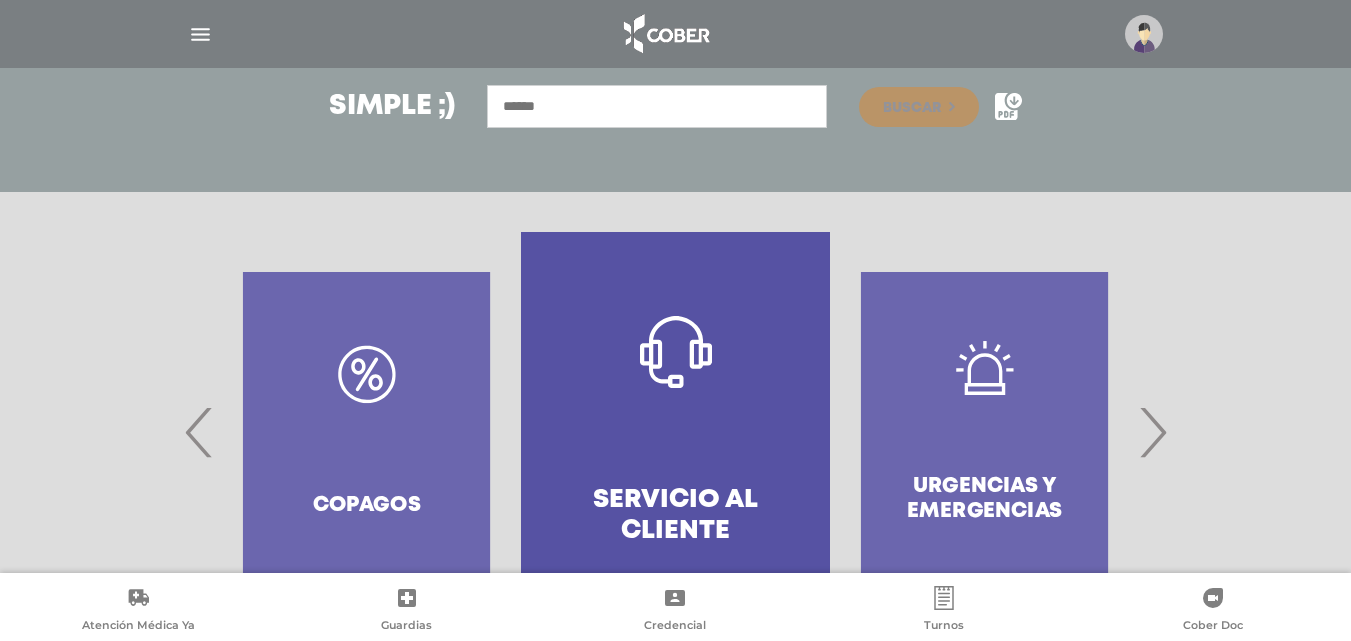 scroll, scrollTop: 386, scrollLeft: 0, axis: vertical 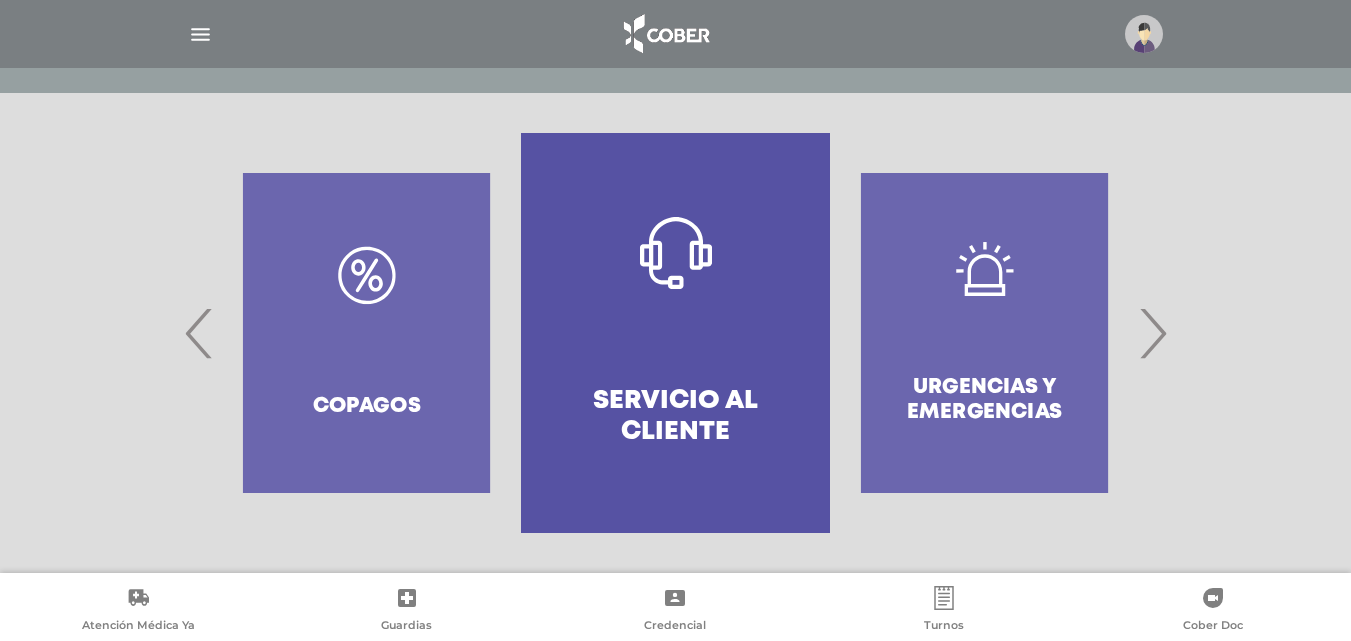 click on "Copagos" at bounding box center (366, 333) 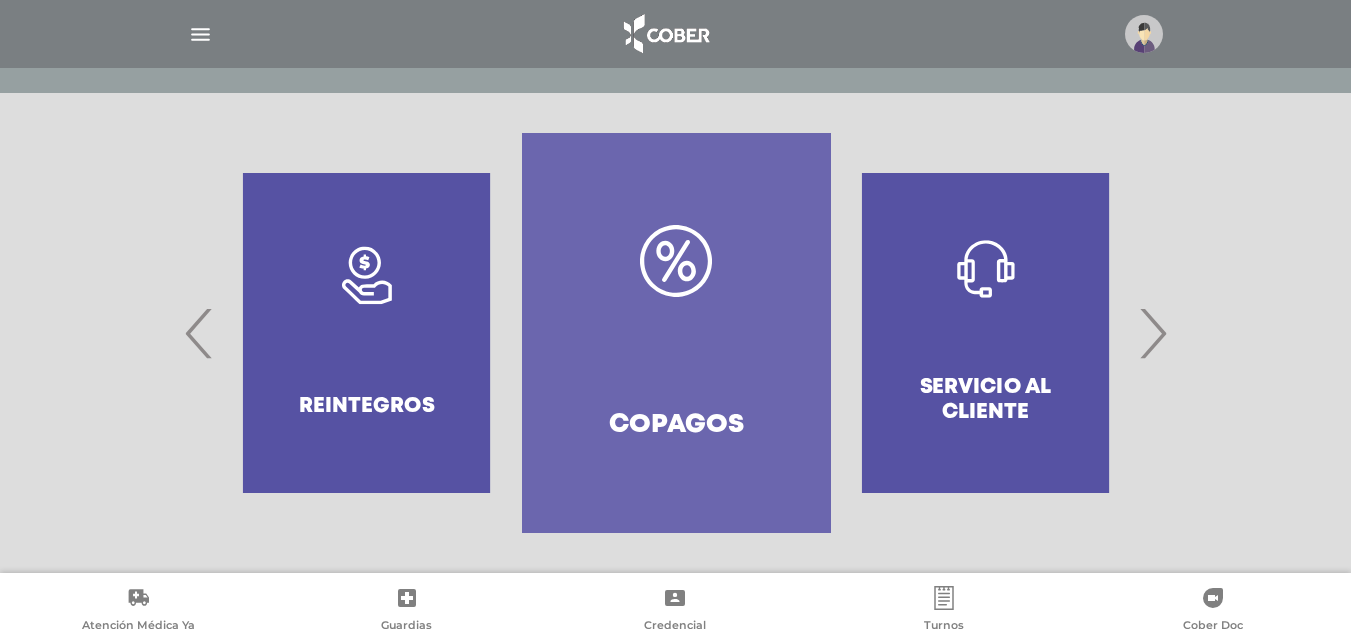 click on "Copagos" at bounding box center [676, 333] 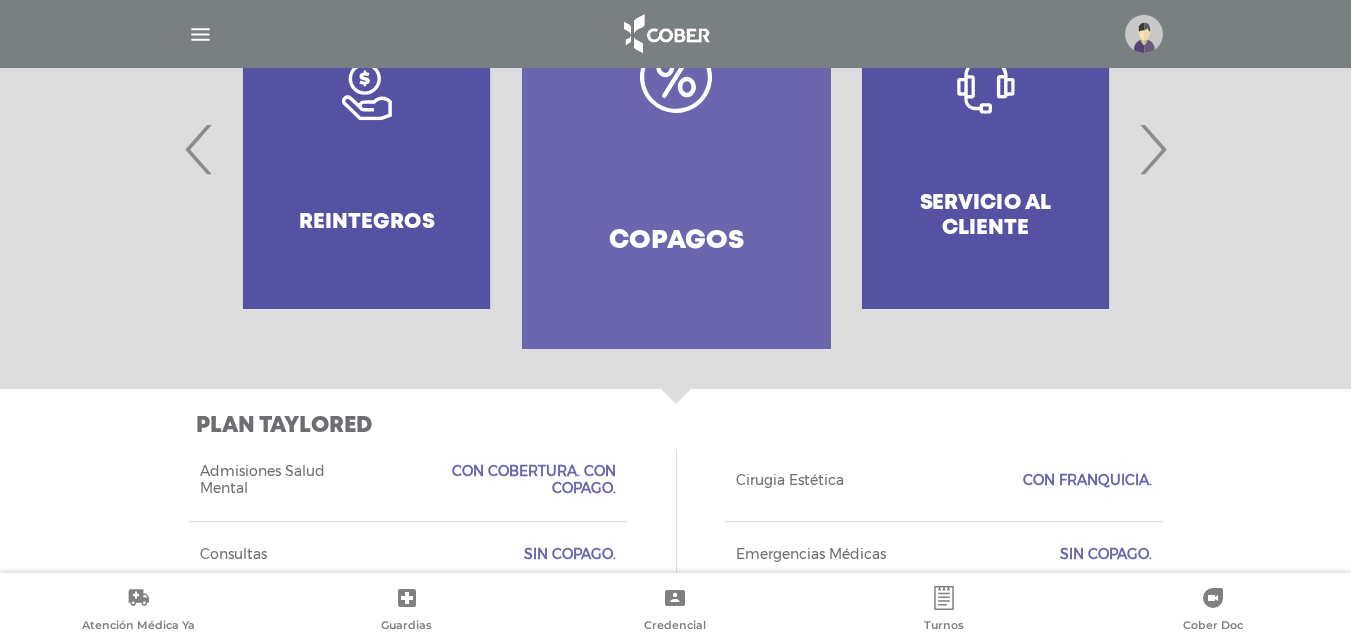 scroll, scrollTop: 370, scrollLeft: 0, axis: vertical 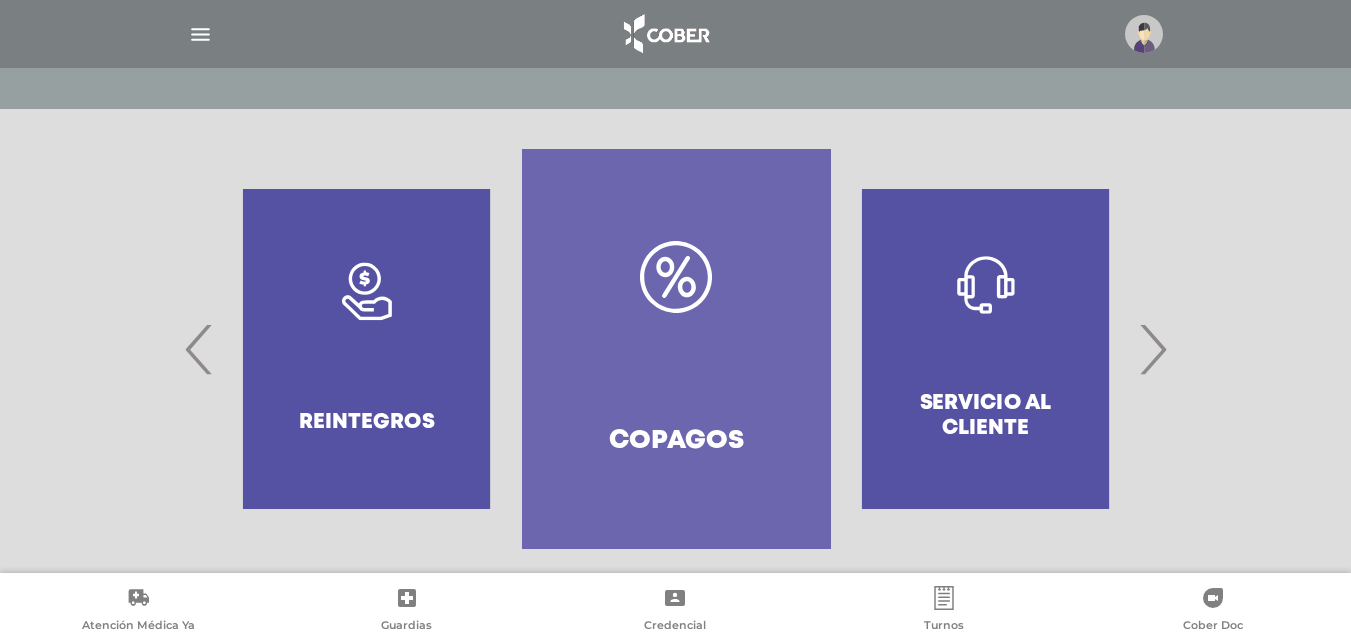 click on "›" at bounding box center (1152, 349) 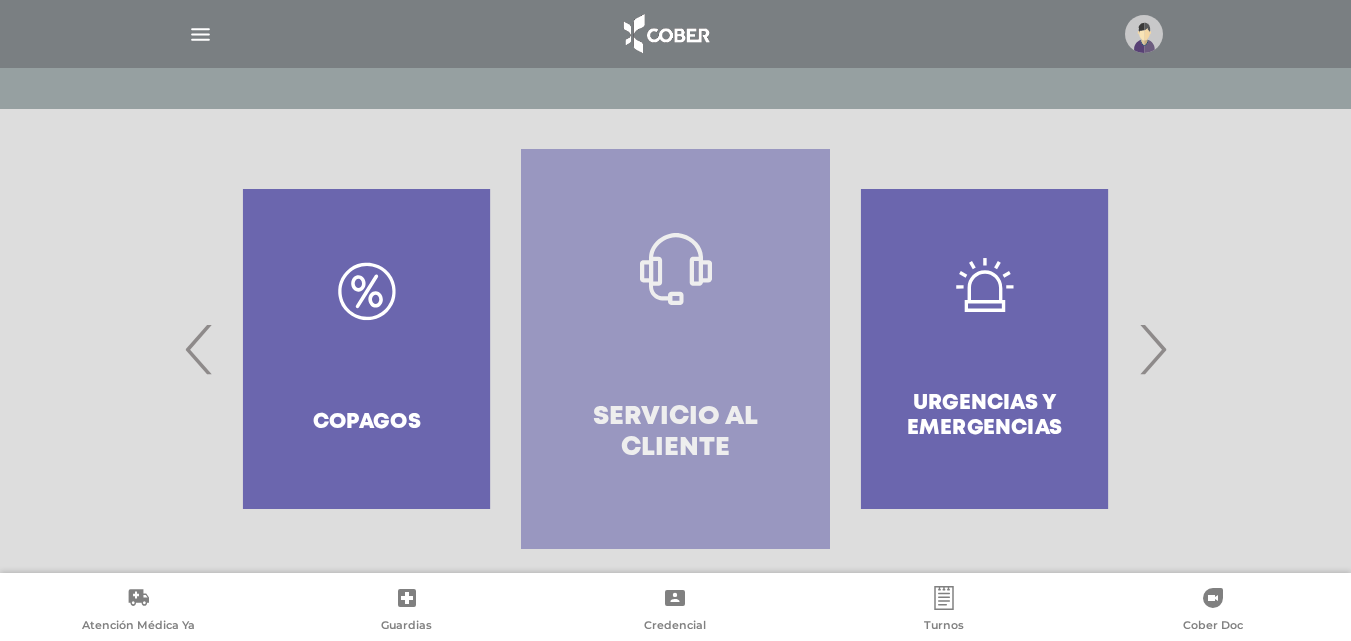 click on "Servicio al Cliente" at bounding box center [675, 349] 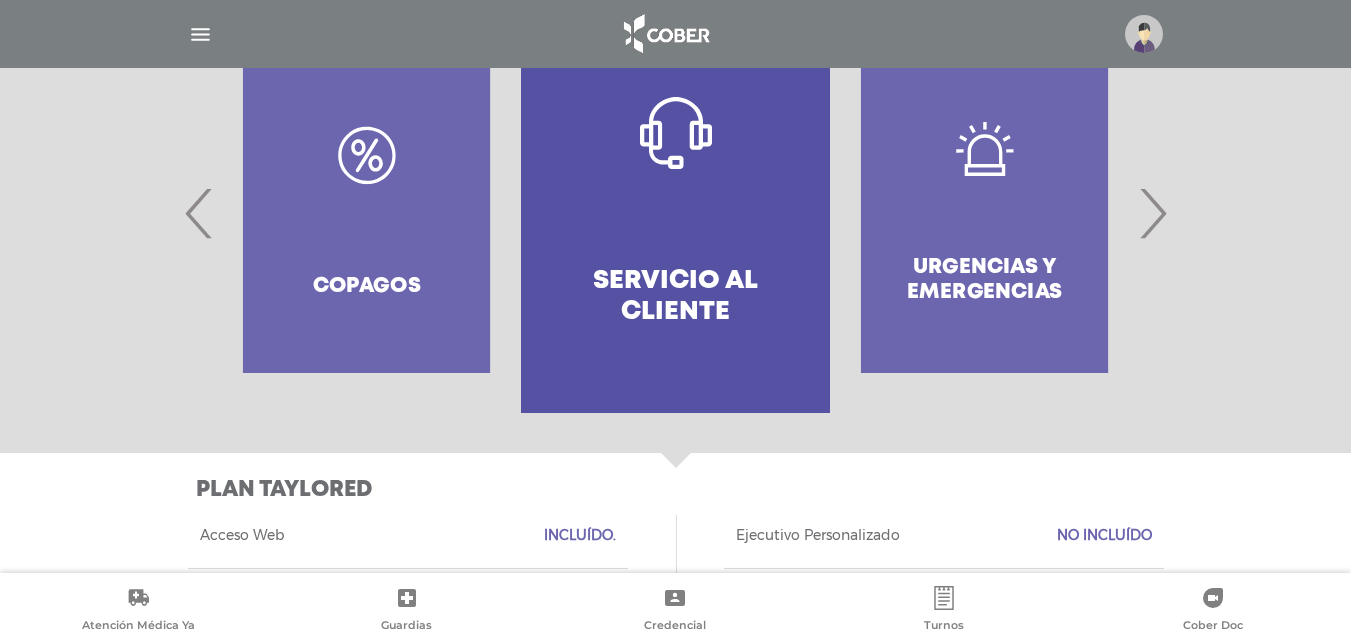 scroll, scrollTop: 408, scrollLeft: 0, axis: vertical 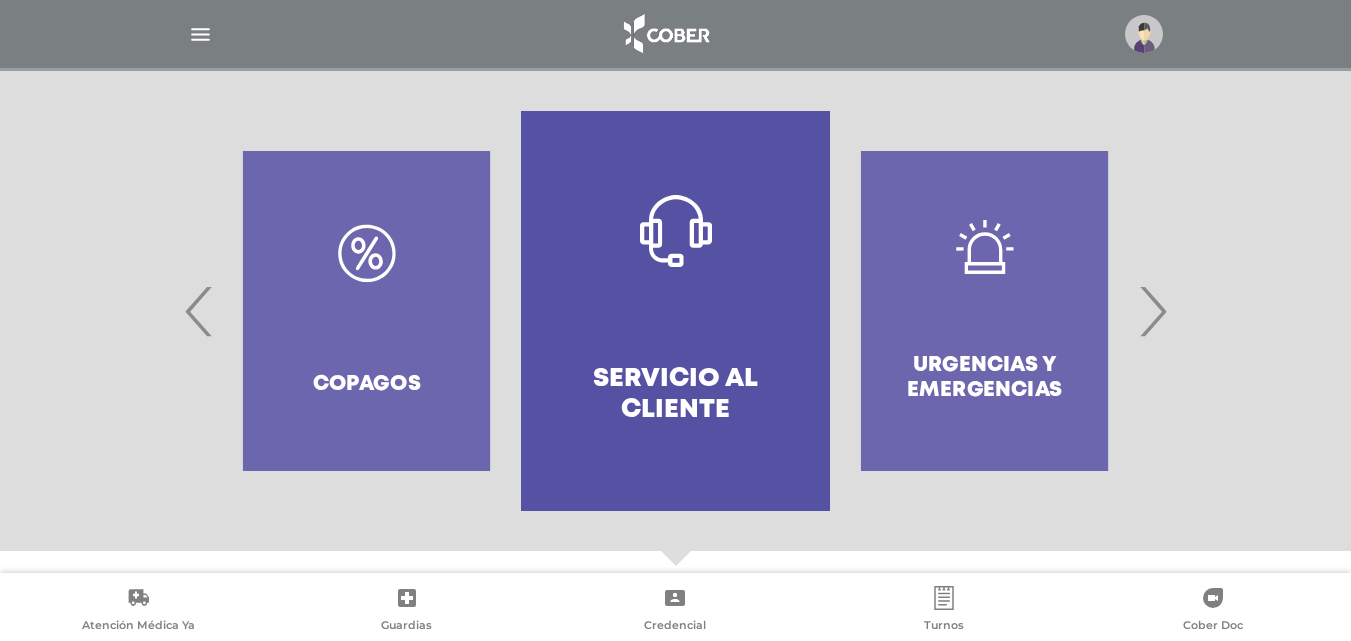 click on "›" at bounding box center (1152, 311) 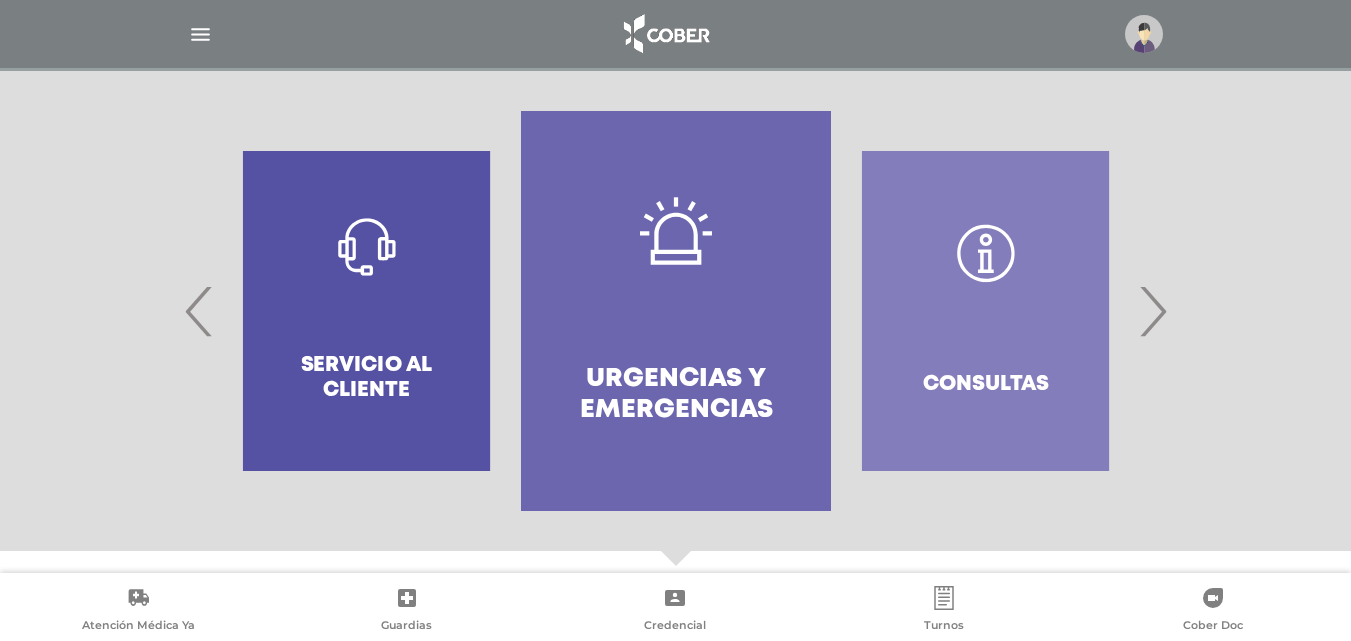click on "›" at bounding box center (1152, 311) 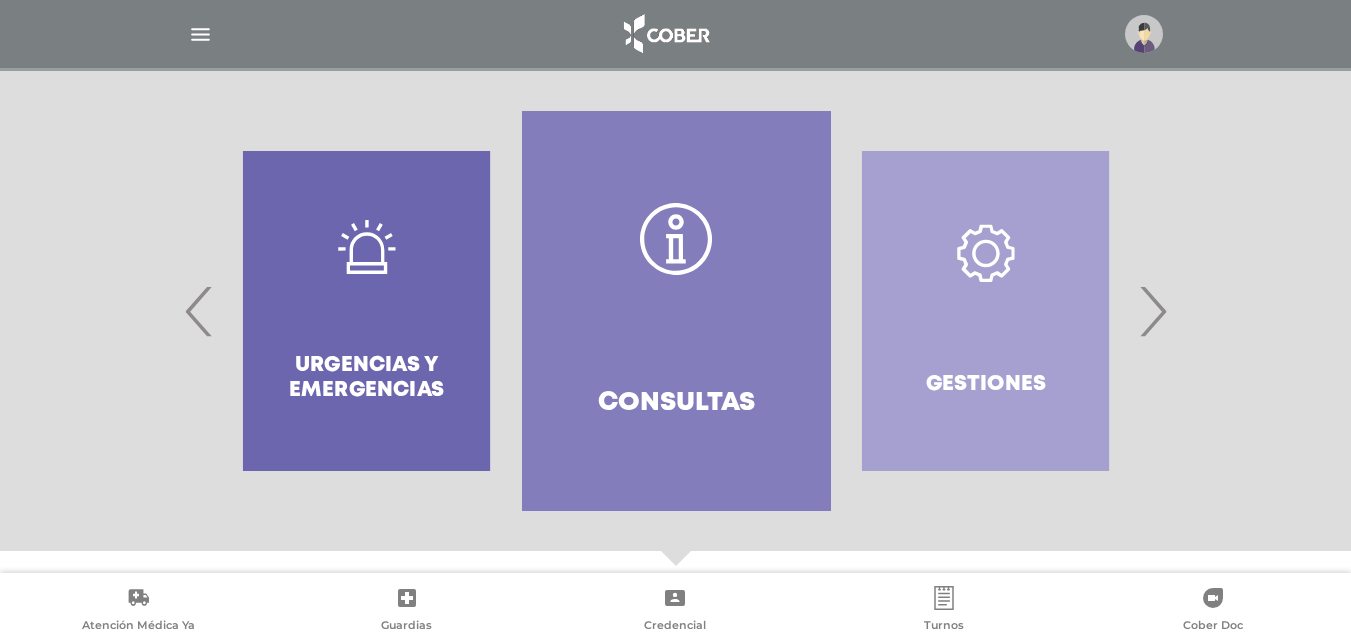click on "Consultas" at bounding box center (676, 311) 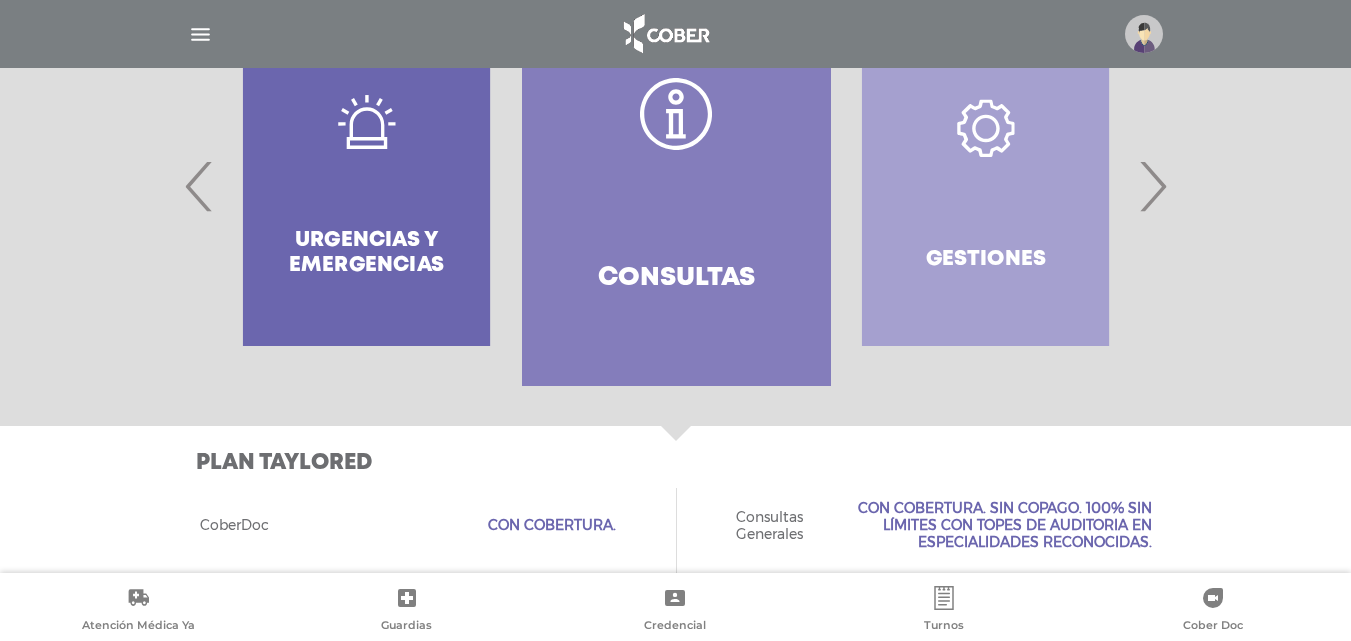 scroll, scrollTop: 491, scrollLeft: 0, axis: vertical 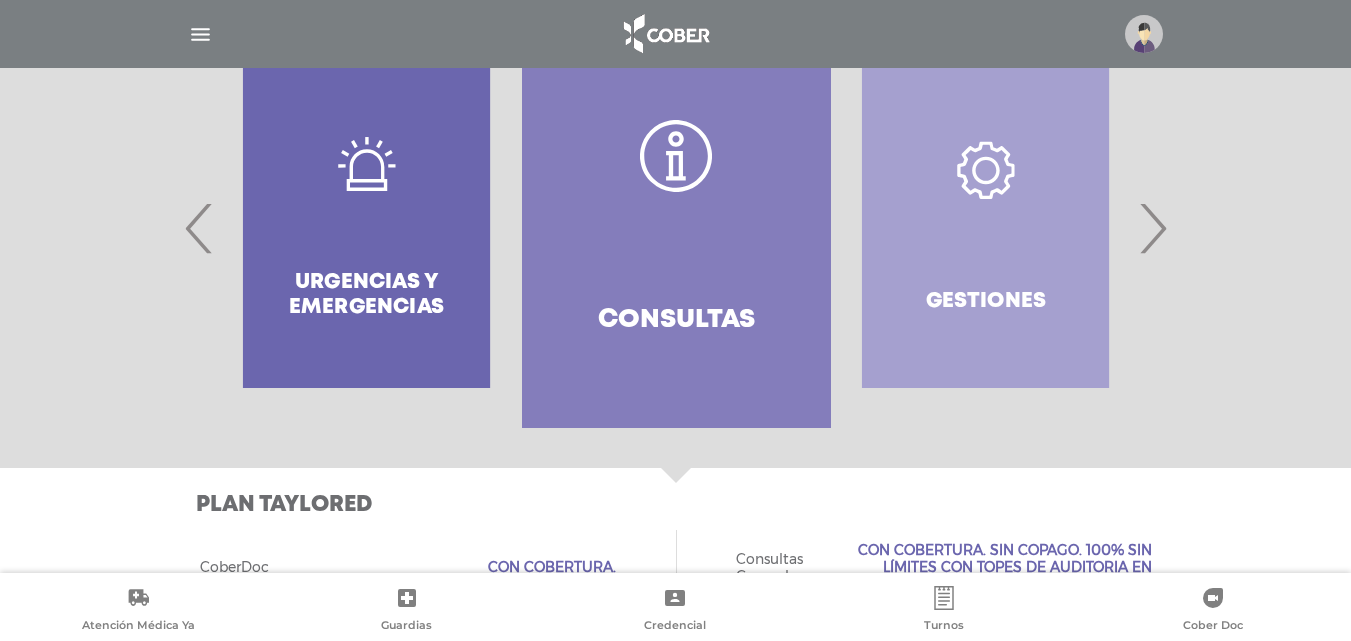 click on "›" at bounding box center (1152, 228) 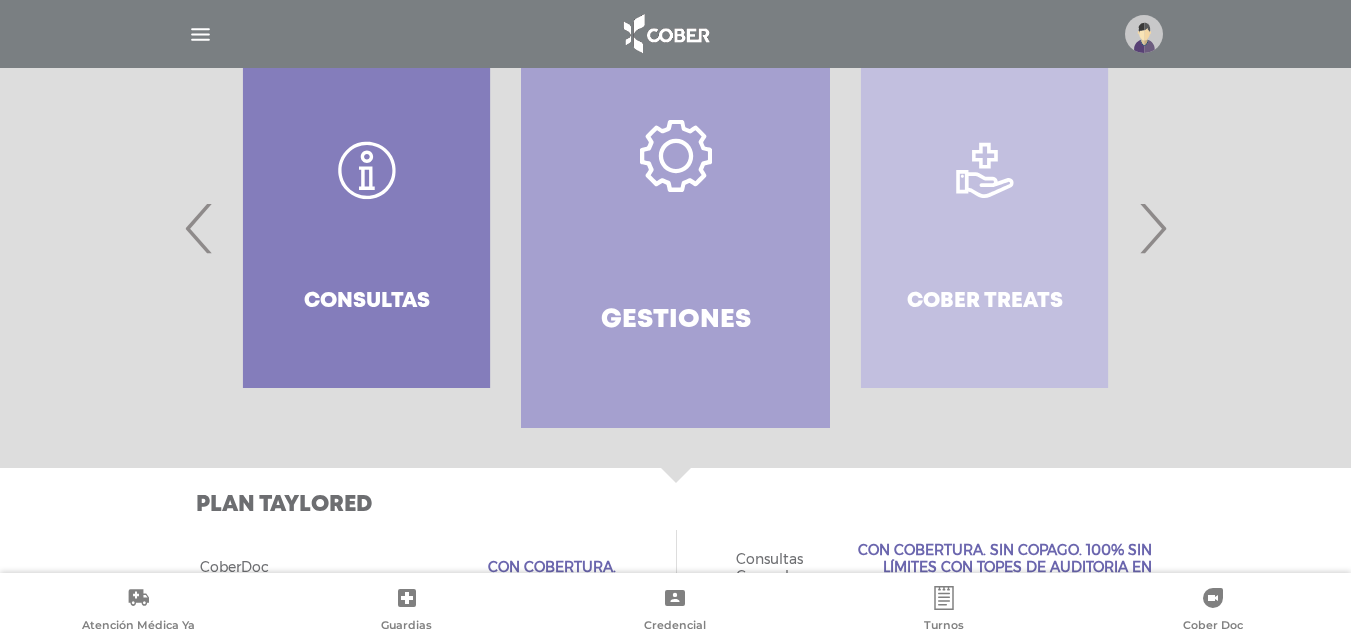 click on "Gestiones" at bounding box center [675, 228] 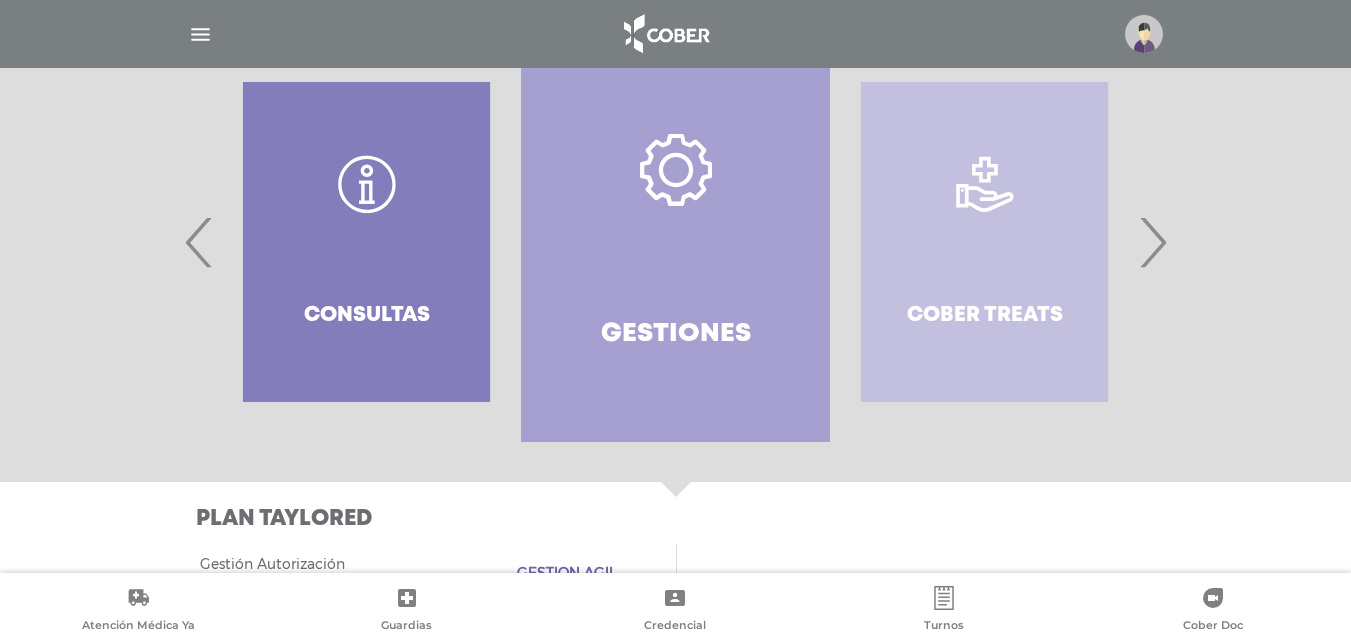 scroll, scrollTop: 442, scrollLeft: 0, axis: vertical 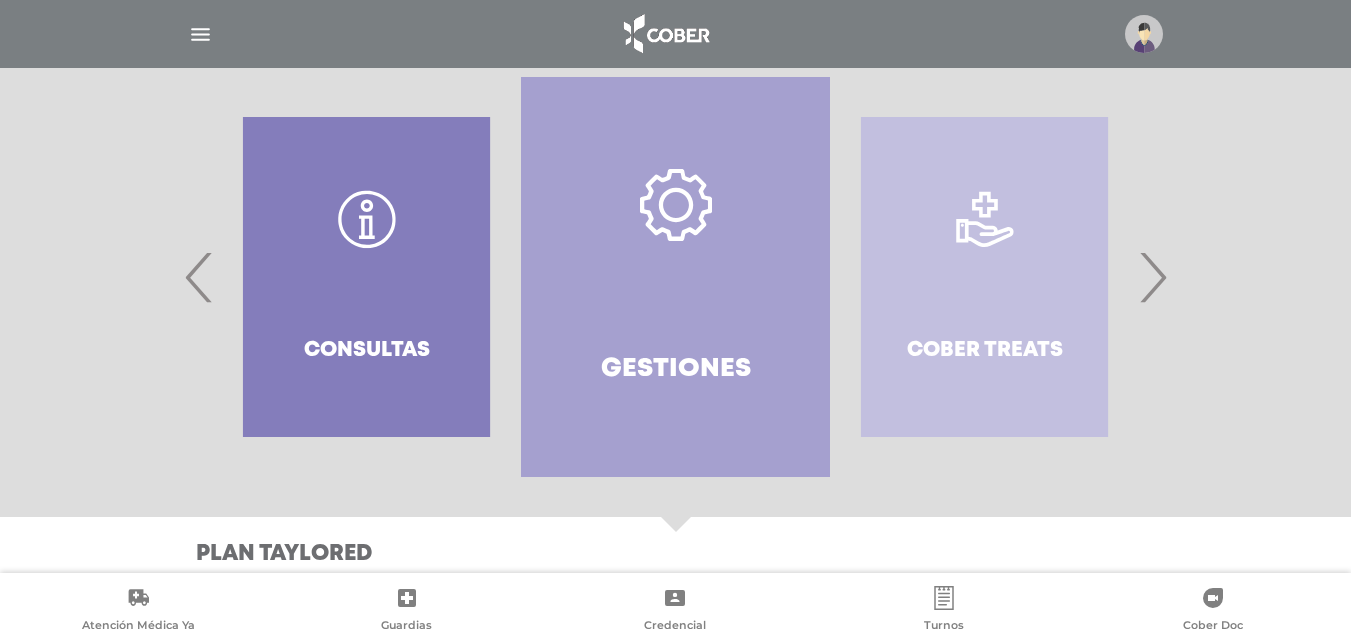 click on "›" at bounding box center (1152, 277) 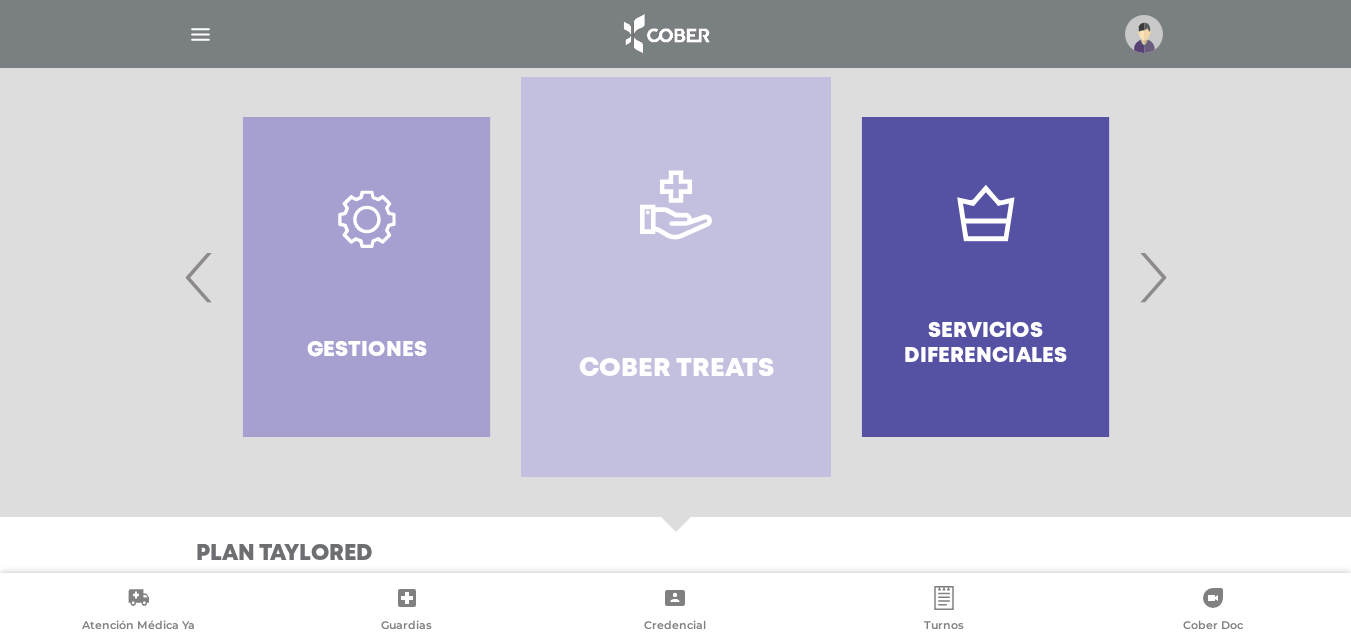 click on "Cober Treats" at bounding box center [675, 277] 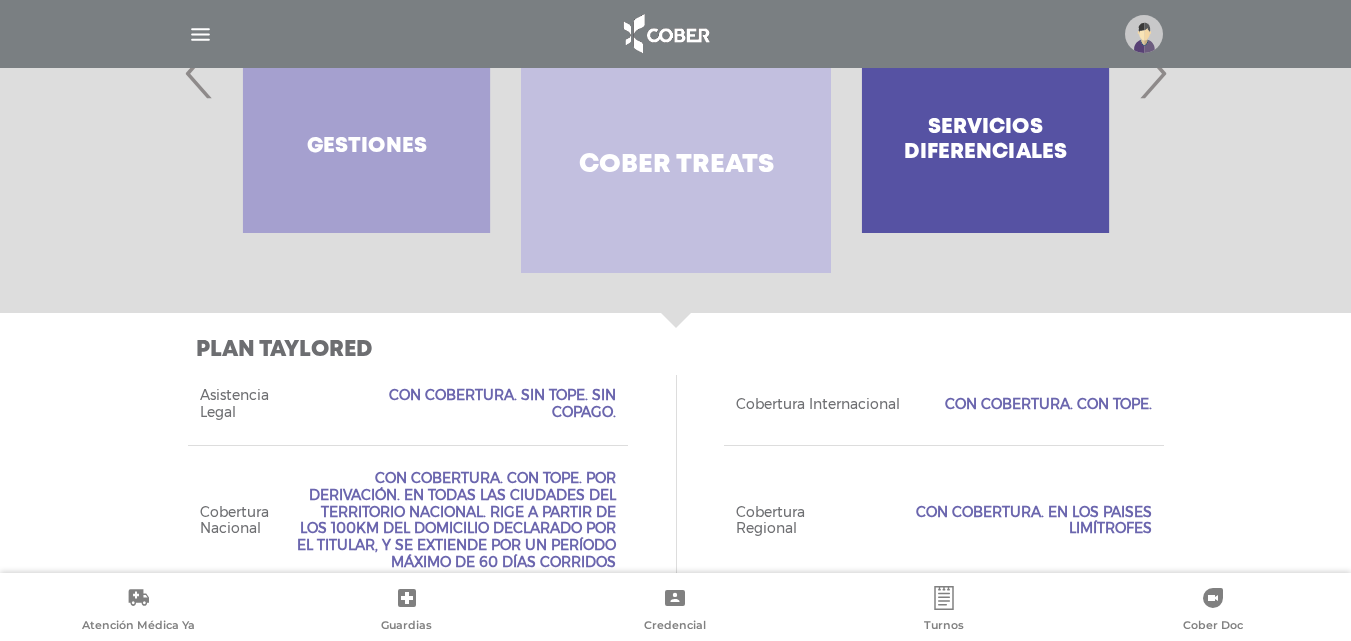 scroll, scrollTop: 440, scrollLeft: 0, axis: vertical 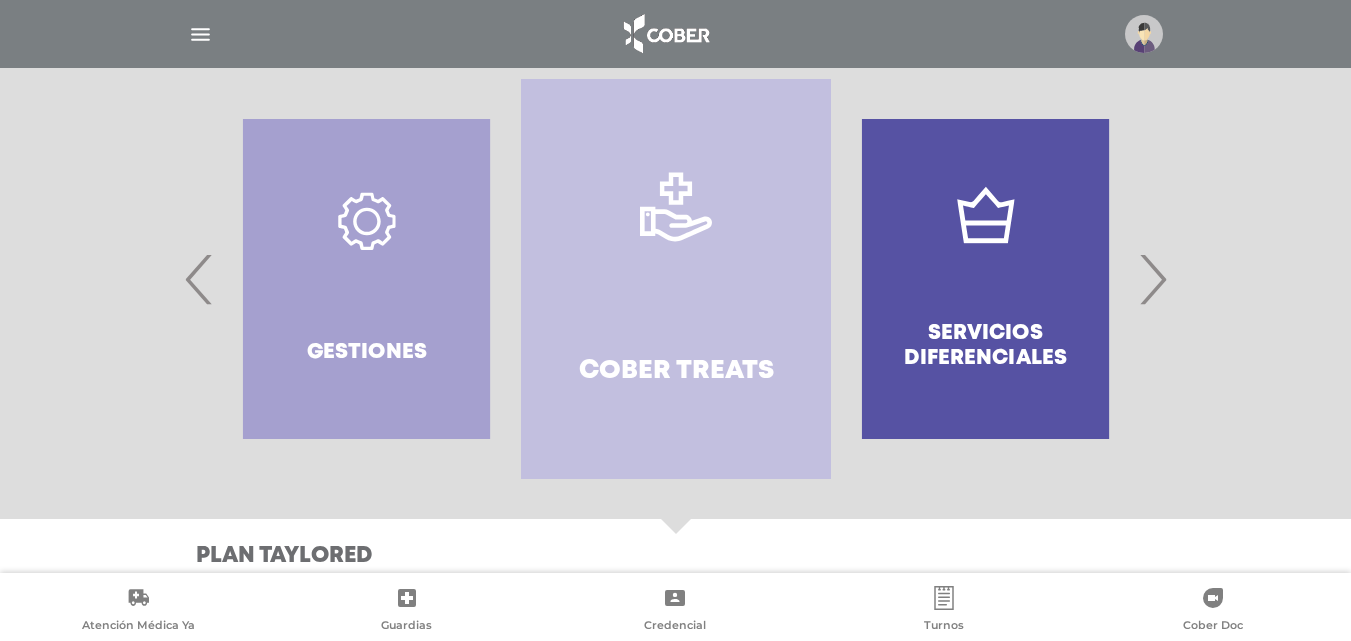 click on "›" at bounding box center (1152, 279) 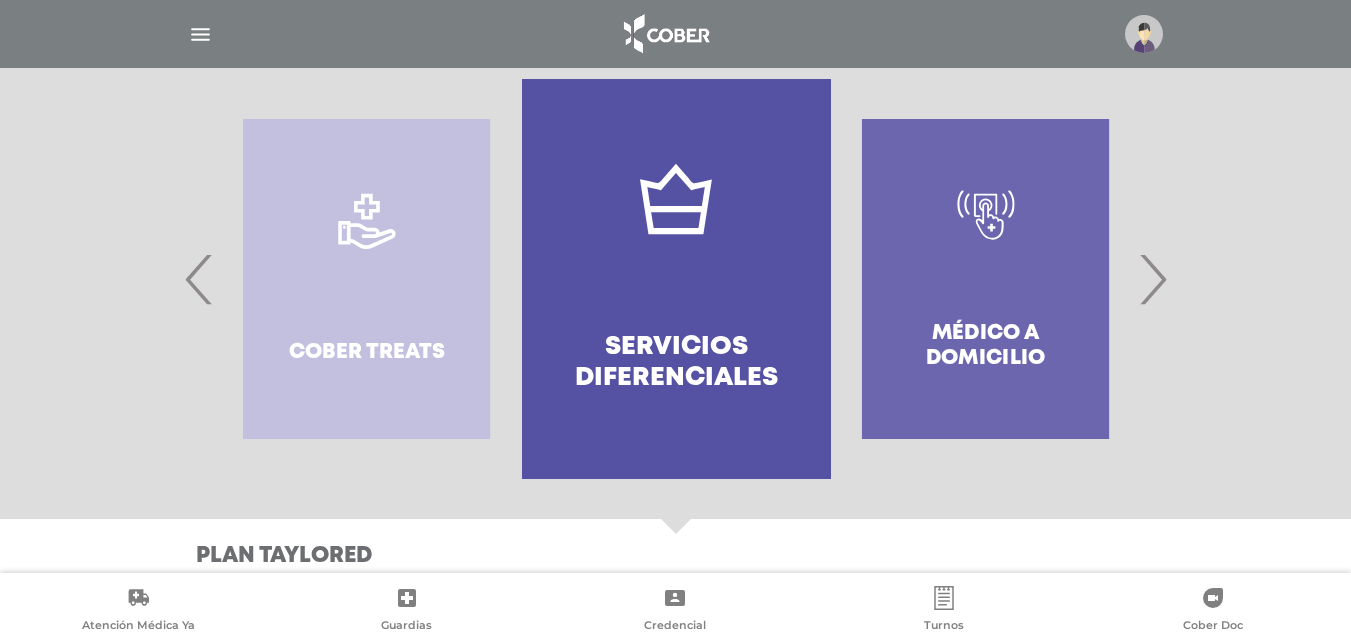 click on "Servicios diferenciales" at bounding box center [676, 279] 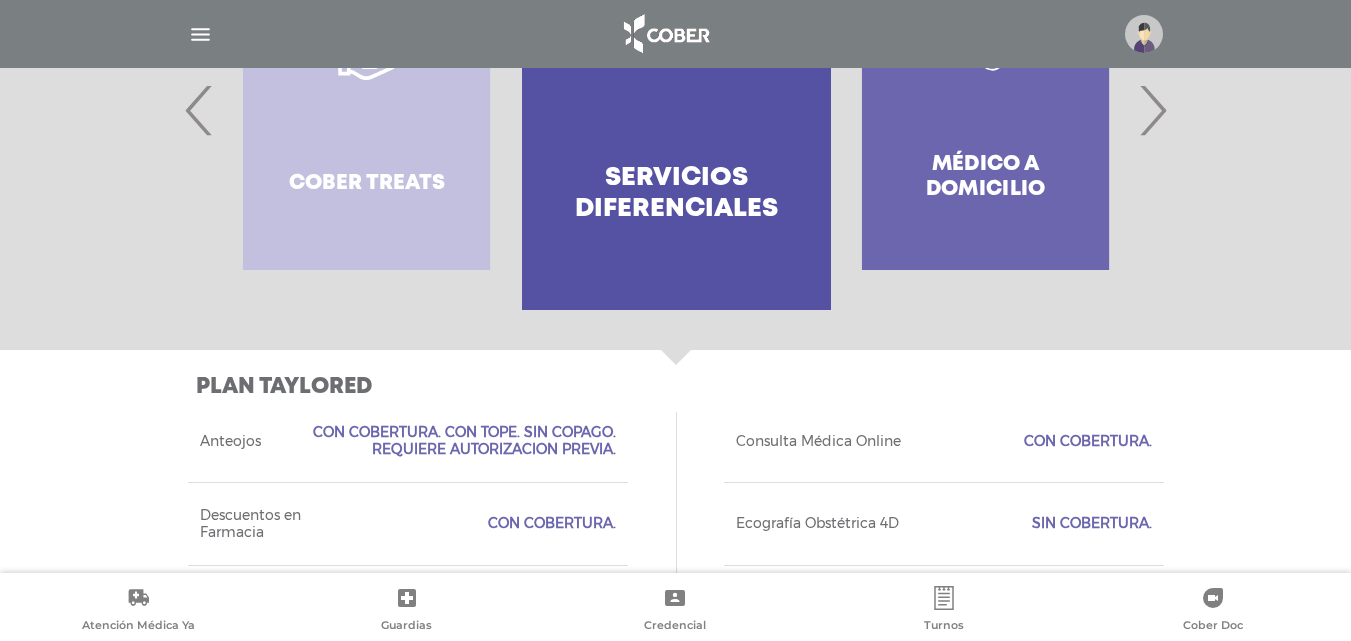 scroll, scrollTop: 505, scrollLeft: 0, axis: vertical 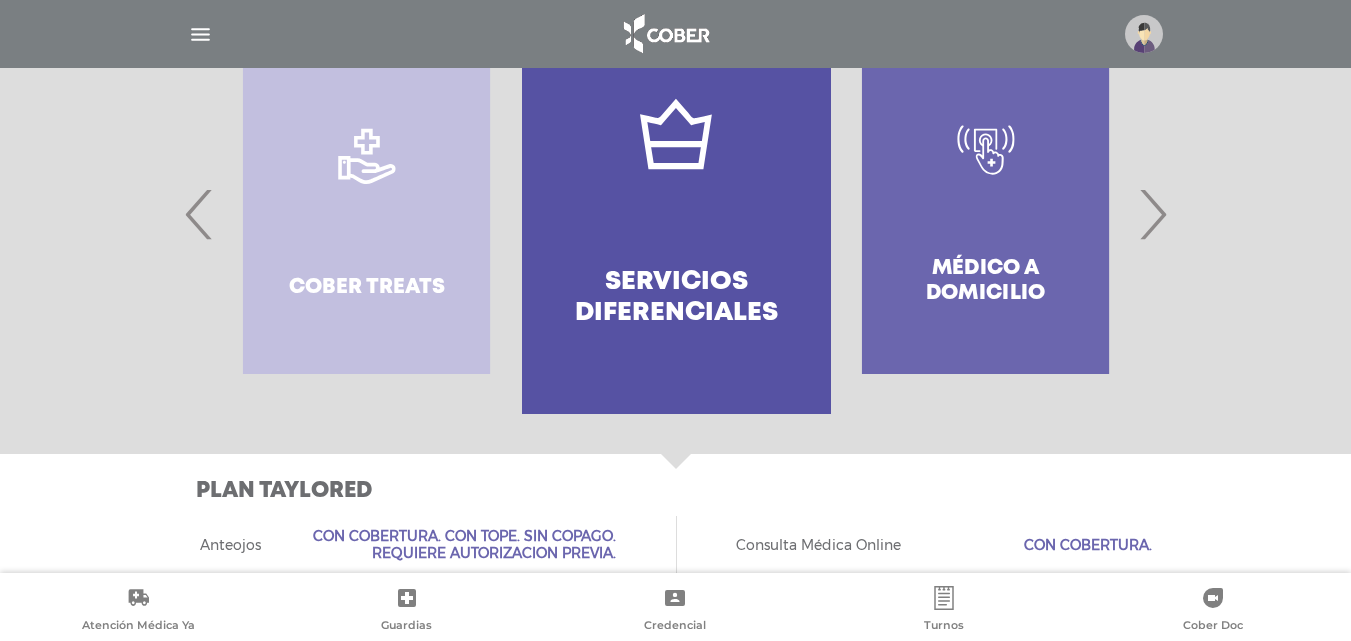 click on "›" at bounding box center [1152, 214] 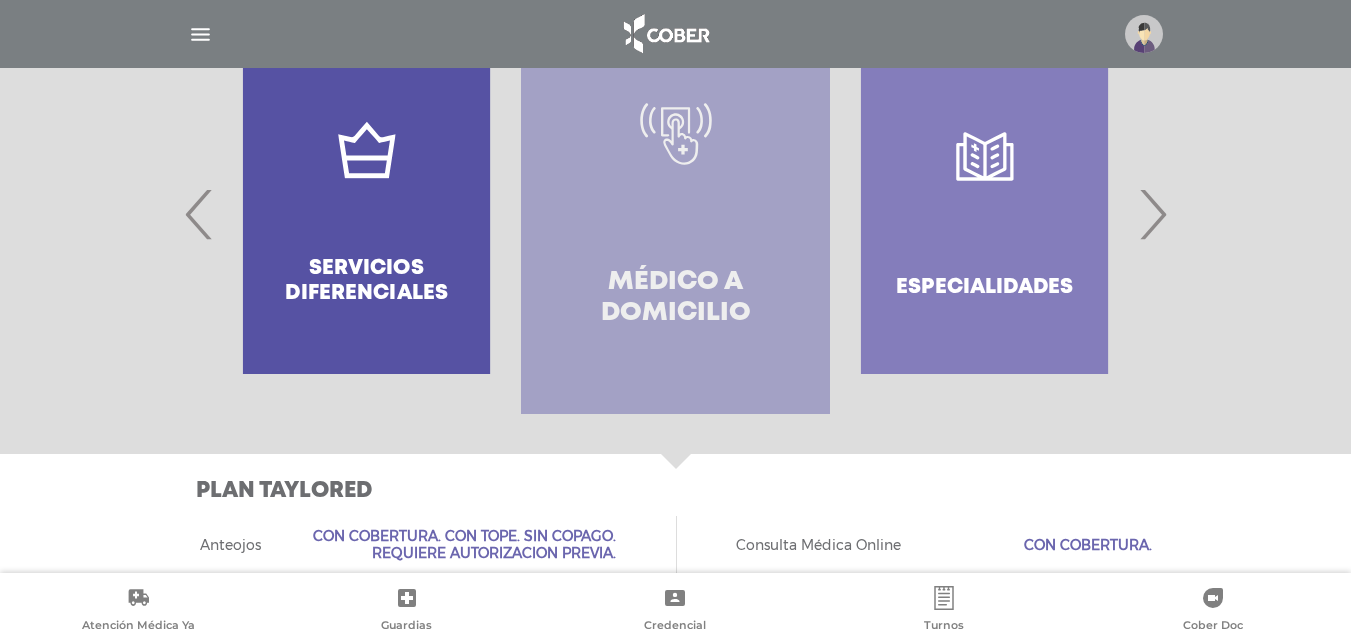 click on "Médico a domicilio" at bounding box center (675, 214) 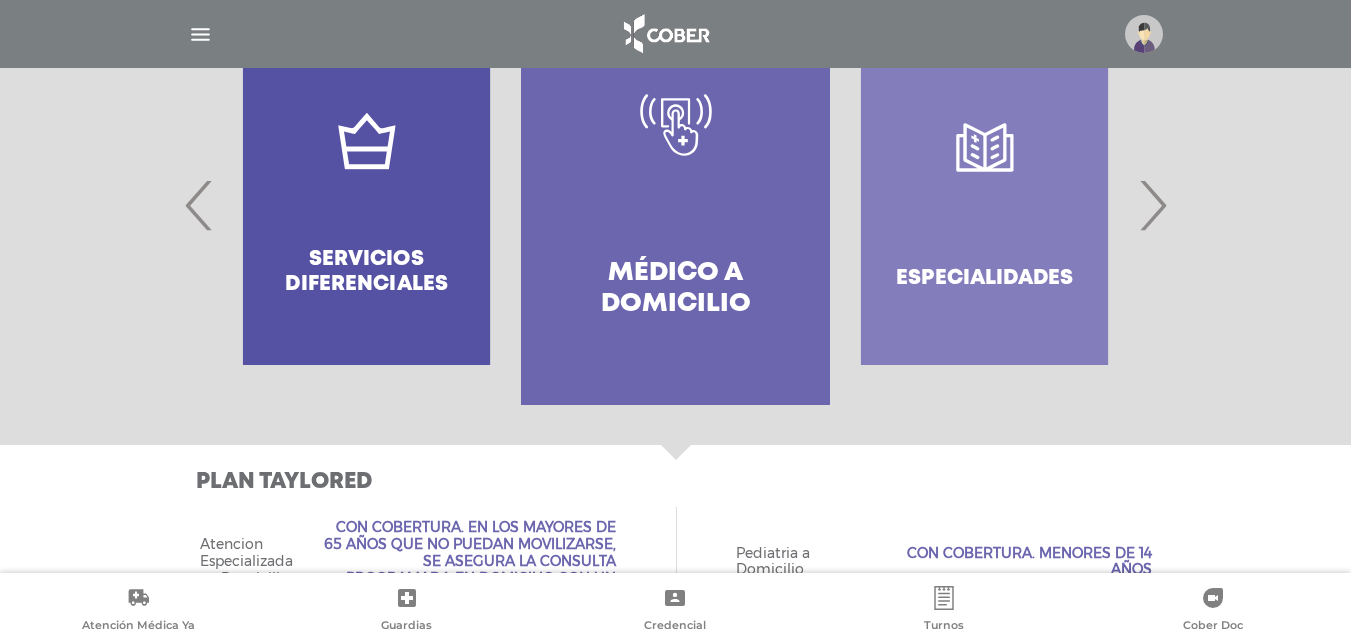 scroll, scrollTop: 475, scrollLeft: 0, axis: vertical 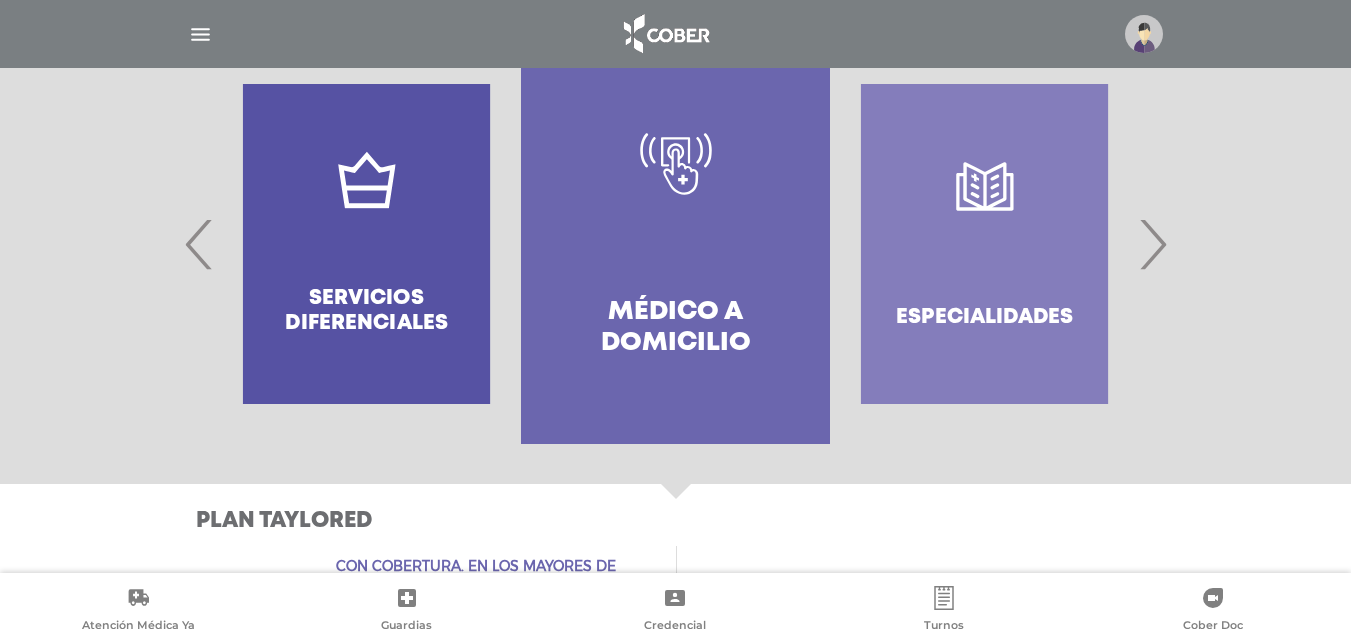 click on "›" at bounding box center [1152, 244] 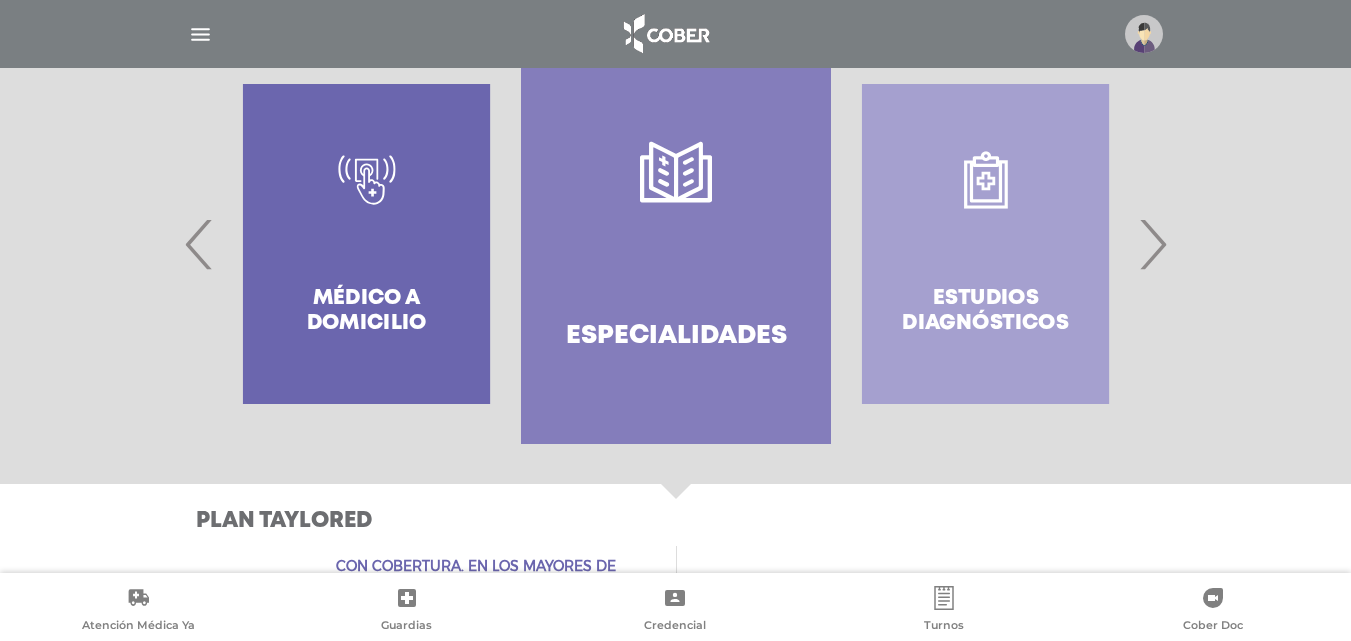 click on "Especialidades" at bounding box center [675, 244] 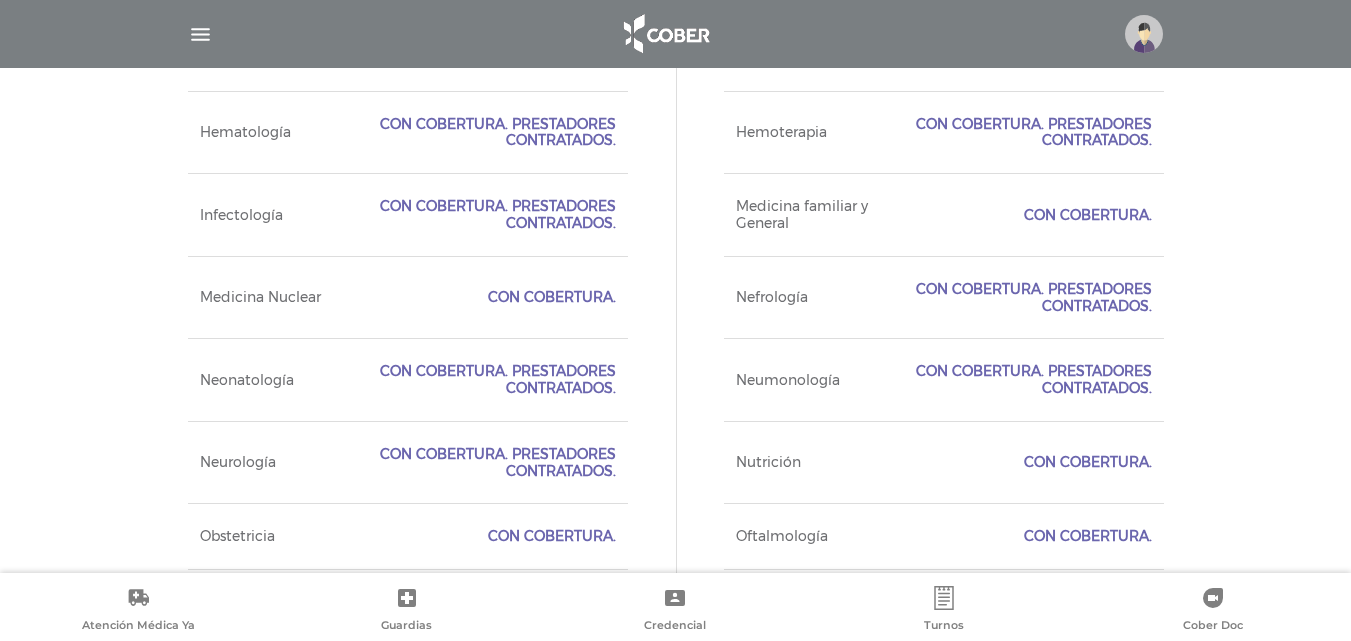 scroll, scrollTop: 1862, scrollLeft: 0, axis: vertical 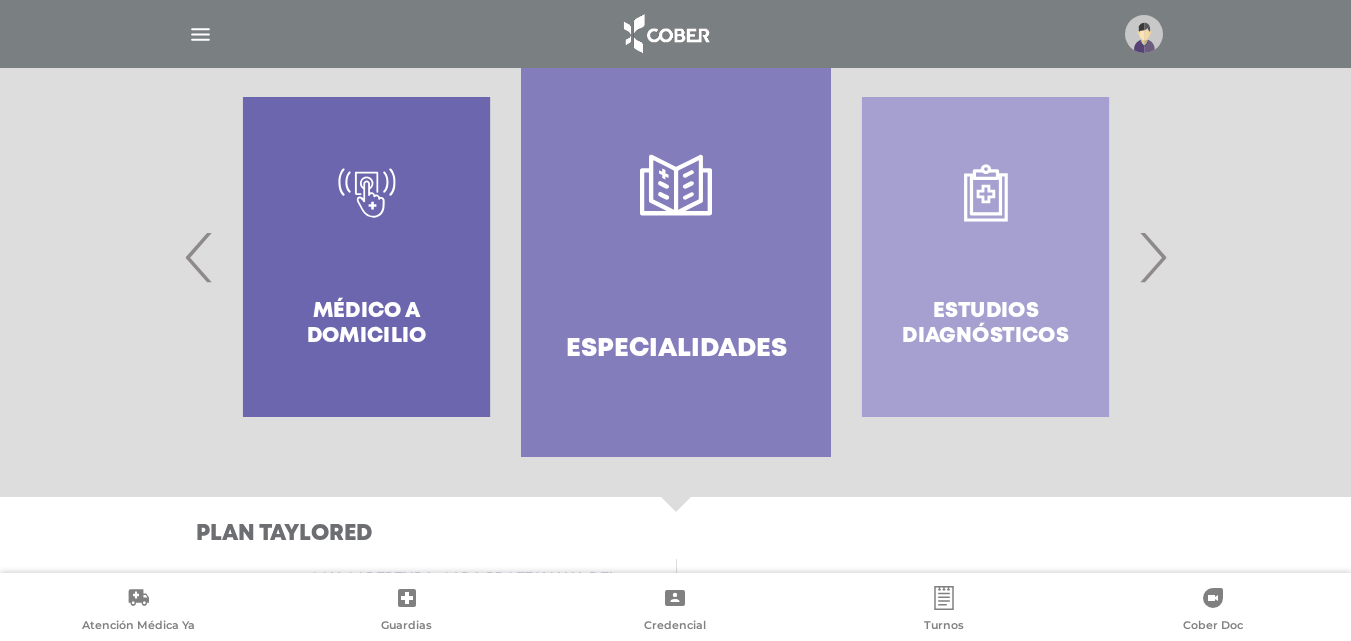 click on "›" at bounding box center [1152, 257] 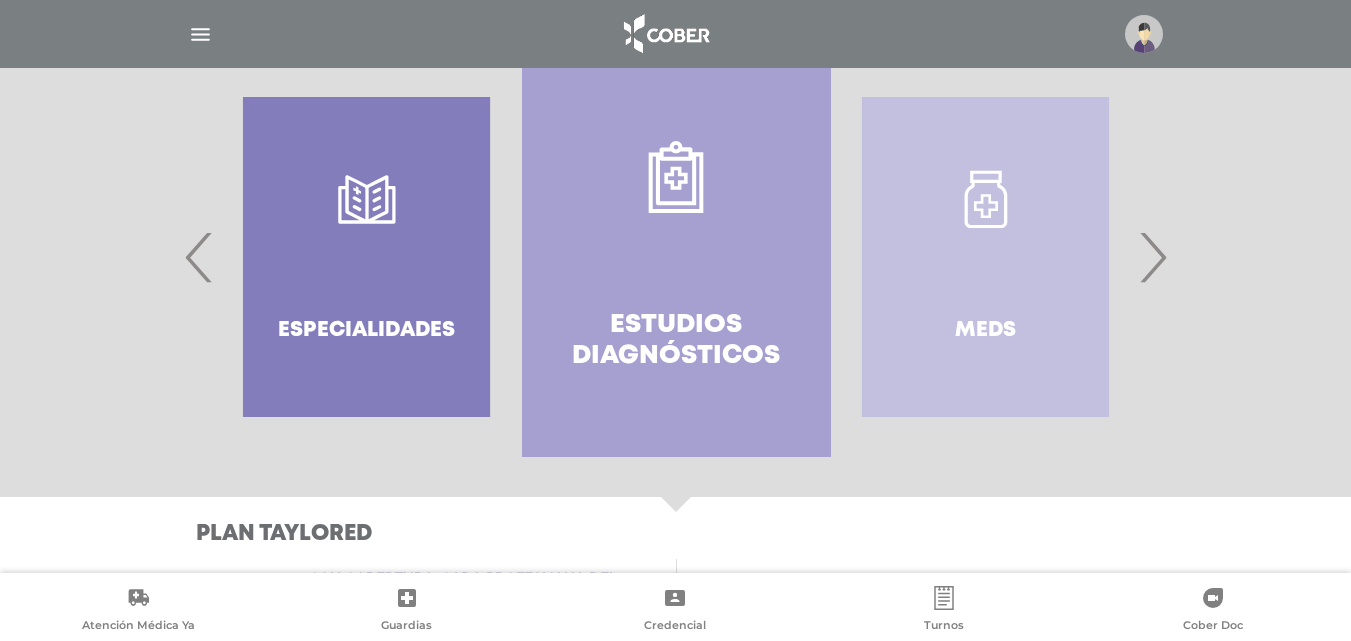 click on "Estudios diagnósticos" at bounding box center (676, 257) 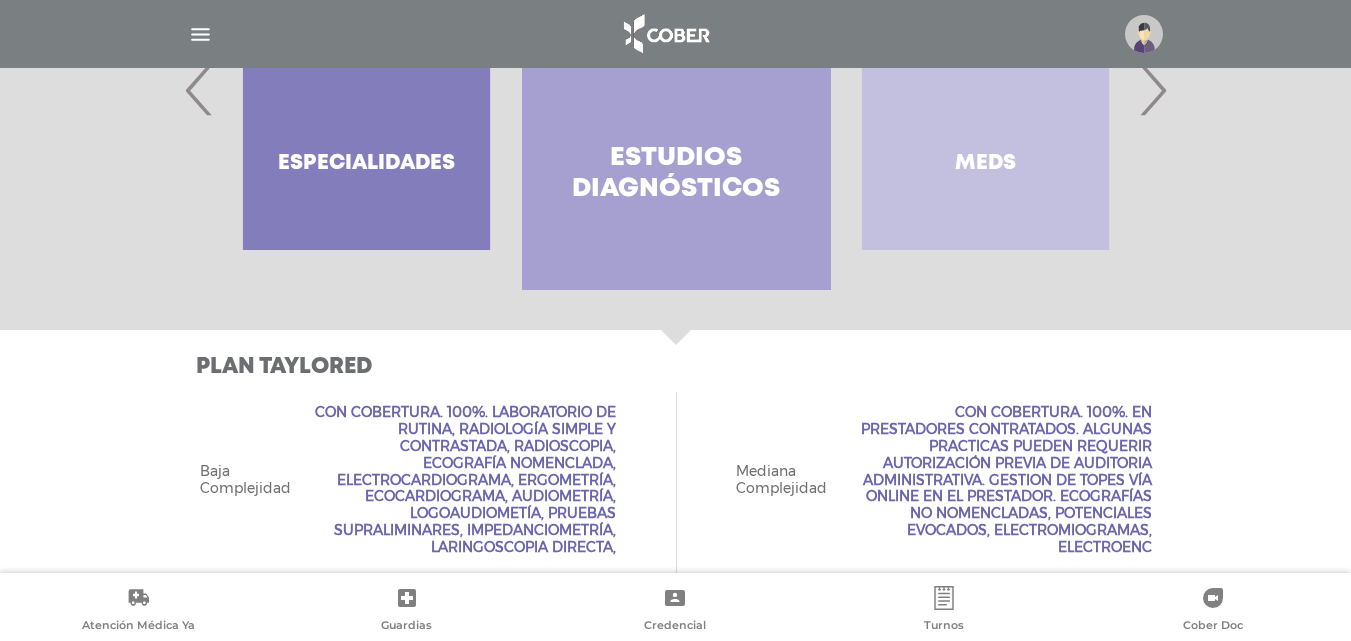 scroll, scrollTop: 455, scrollLeft: 0, axis: vertical 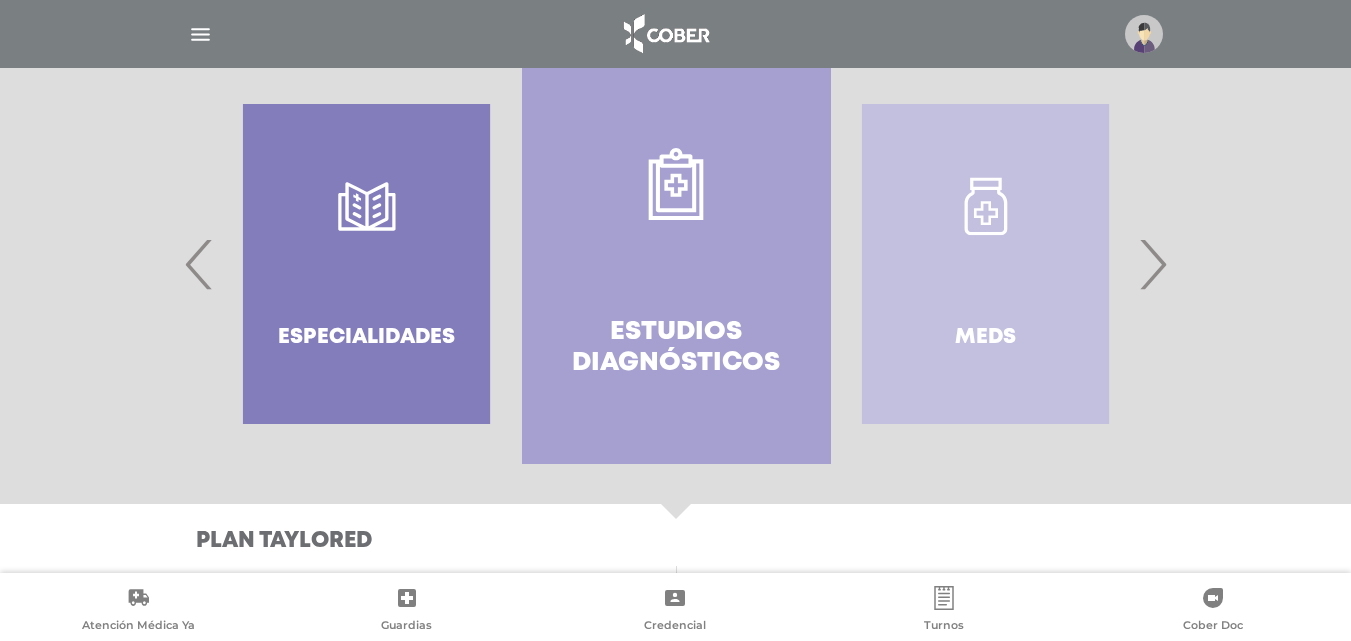 click on "Meds" at bounding box center [985, 264] 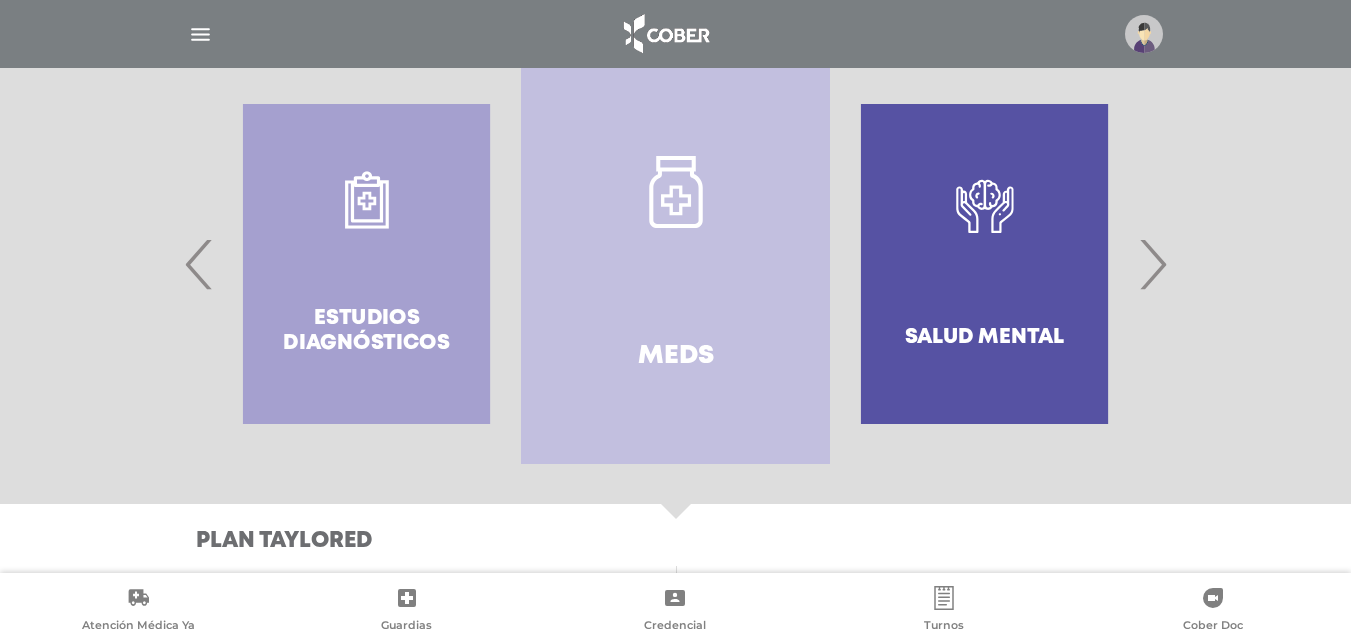 click on "Meds" at bounding box center [675, 264] 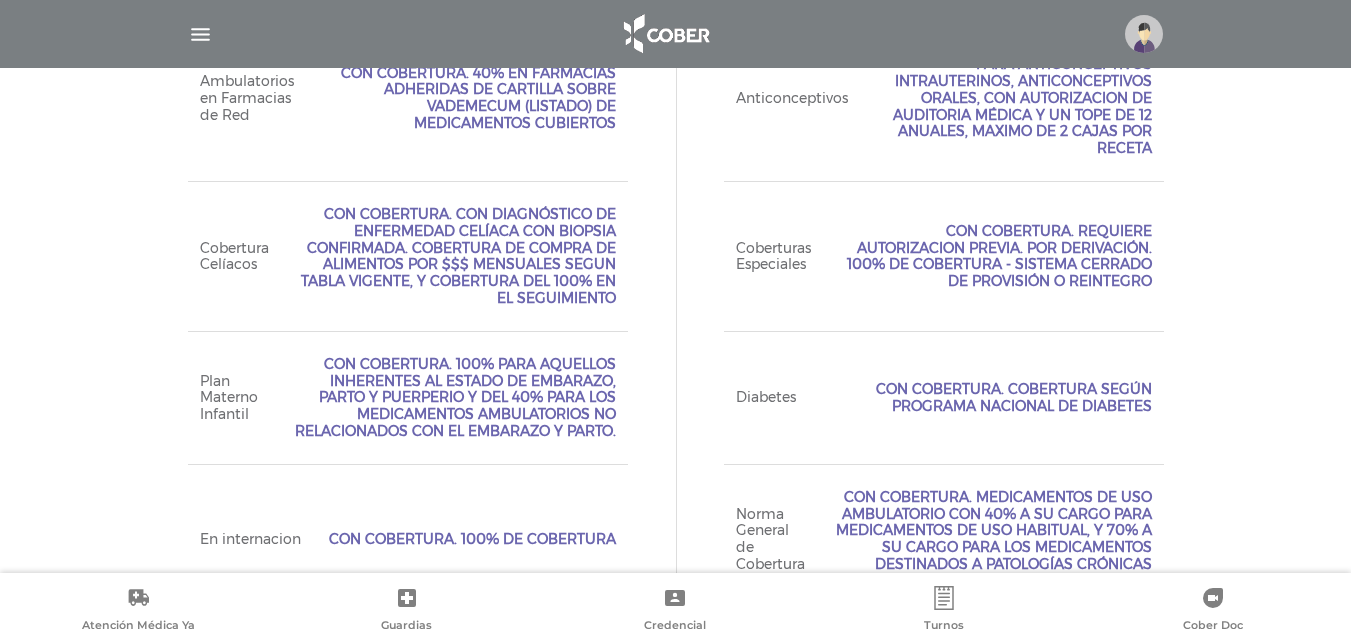 scroll, scrollTop: 995, scrollLeft: 0, axis: vertical 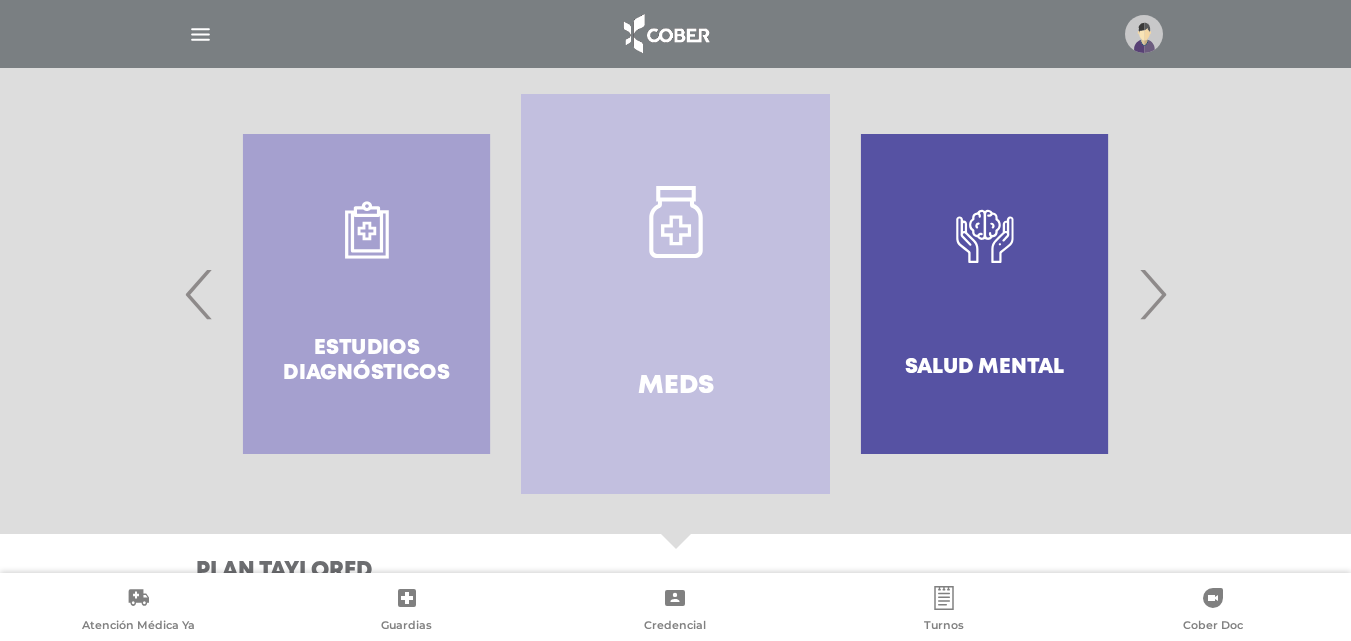 click on "›" at bounding box center (1152, 294) 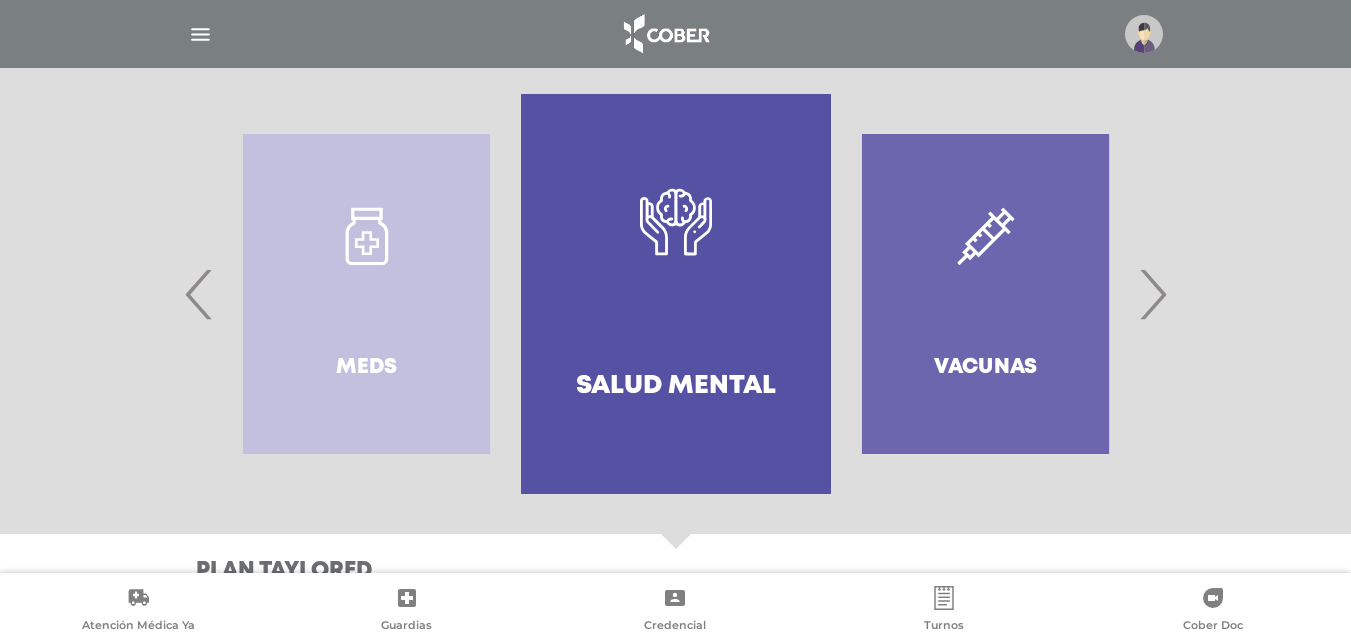 click on "Salud mental" at bounding box center [675, 294] 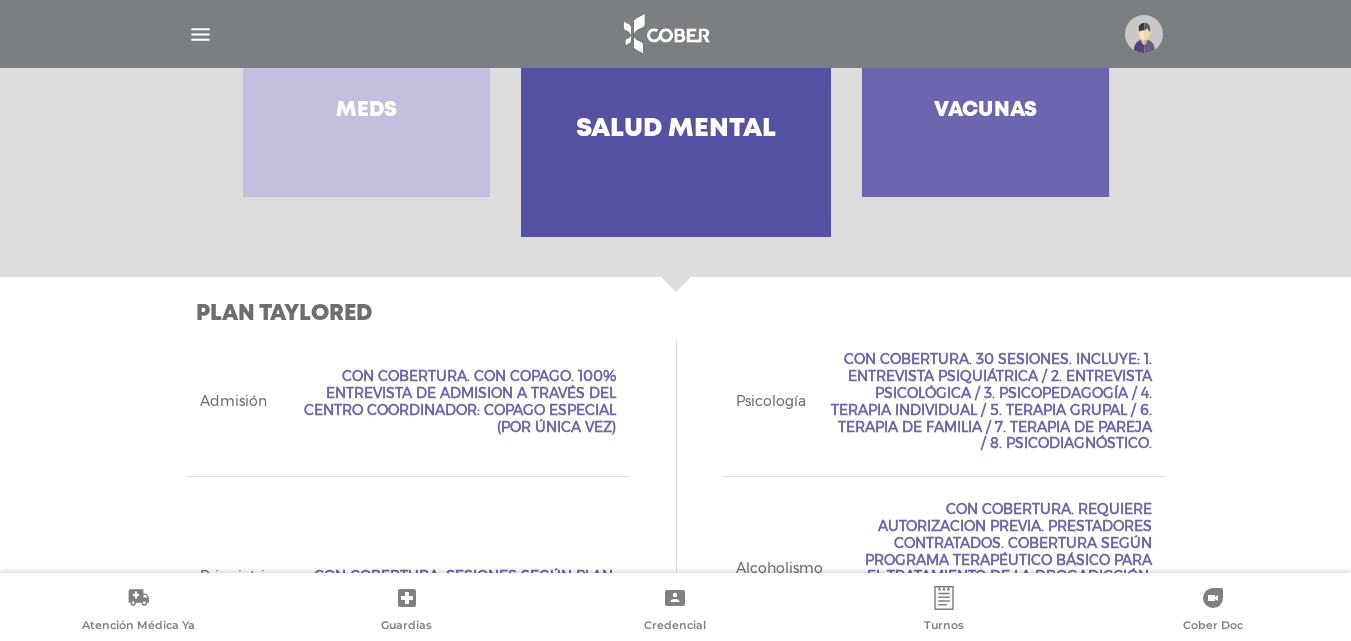 scroll, scrollTop: 593, scrollLeft: 0, axis: vertical 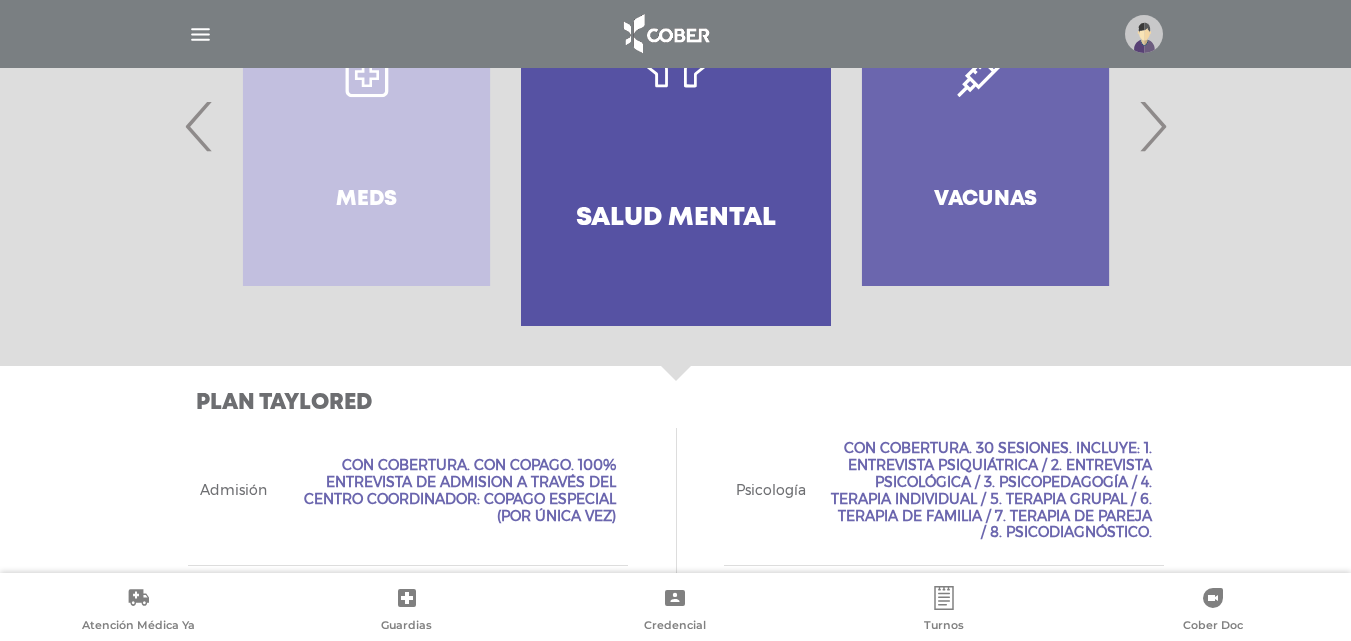 click on "›" at bounding box center [1152, 126] 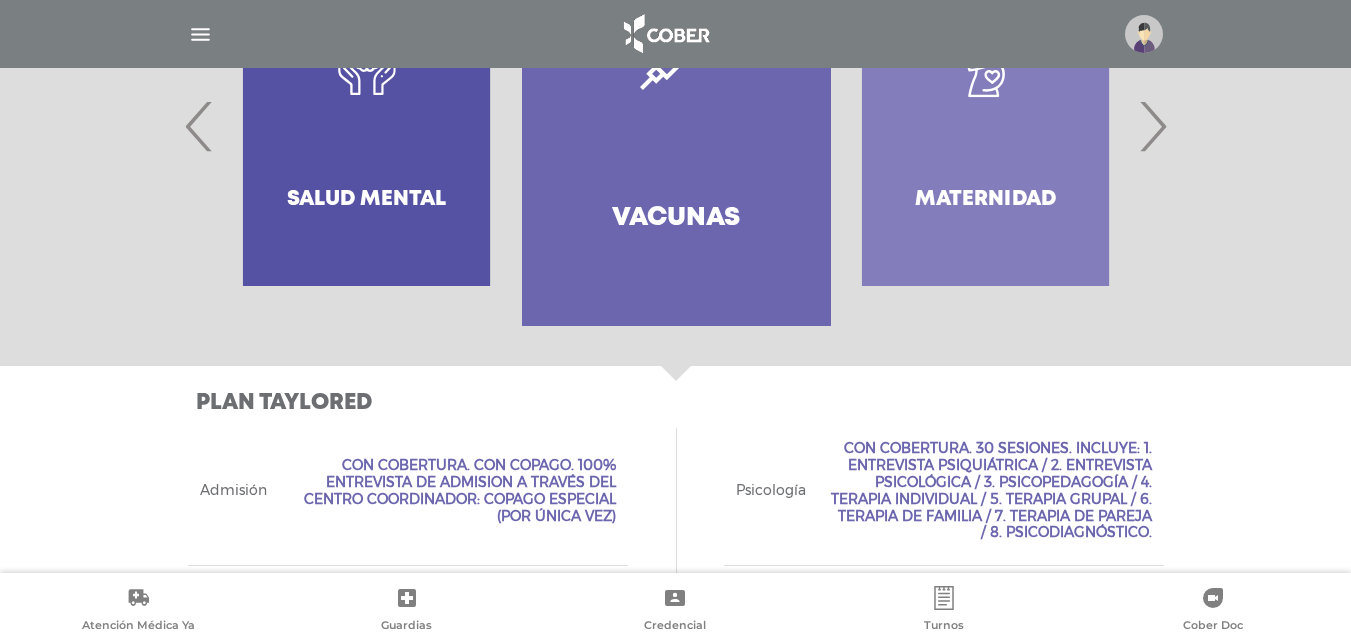 click on "Vacunas" at bounding box center (676, 126) 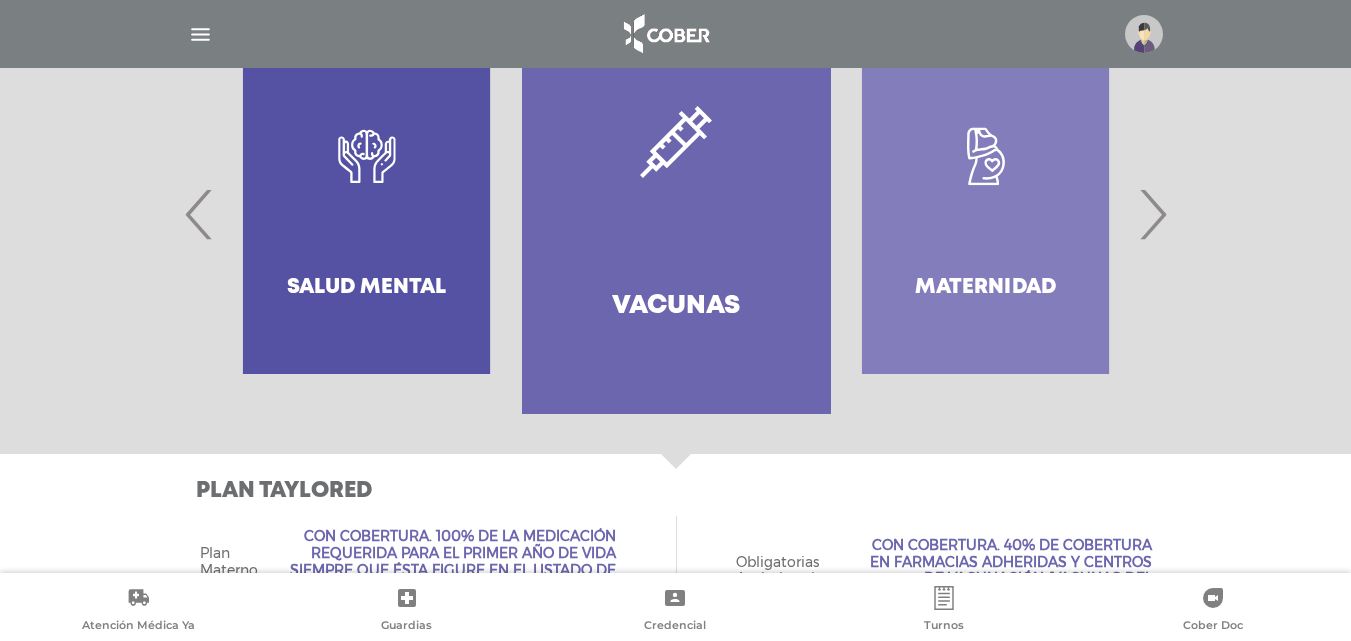 scroll, scrollTop: 476, scrollLeft: 0, axis: vertical 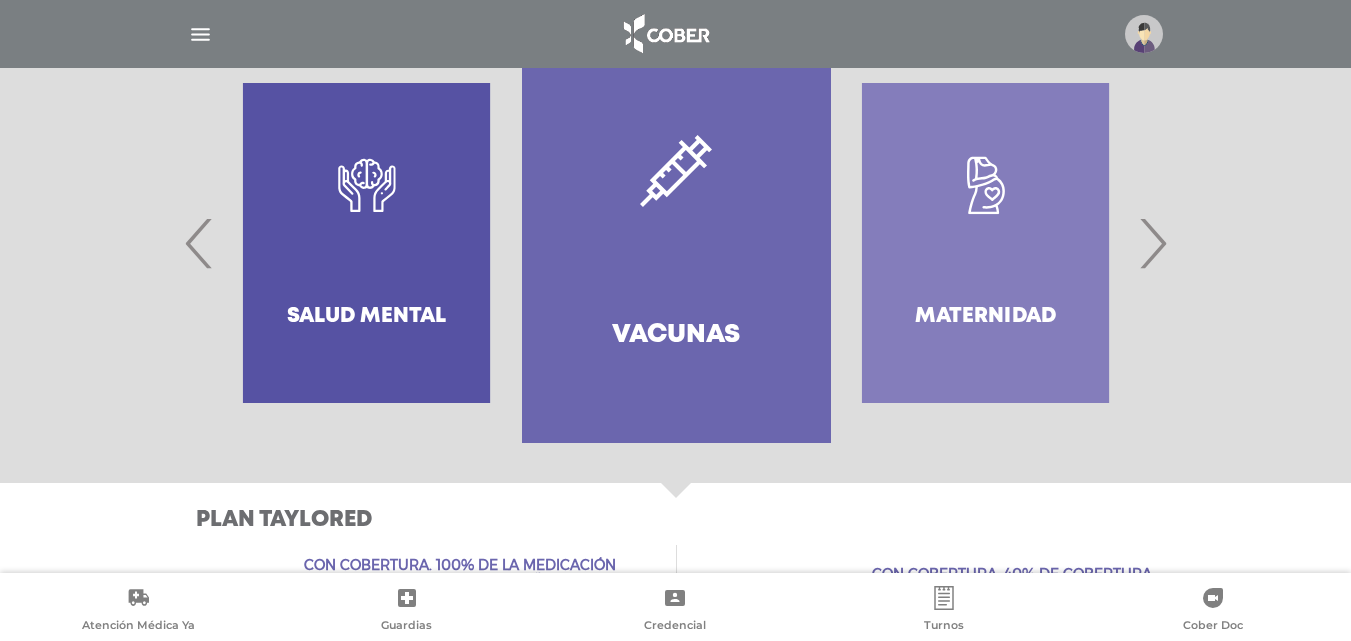 click on "›" at bounding box center (1152, 243) 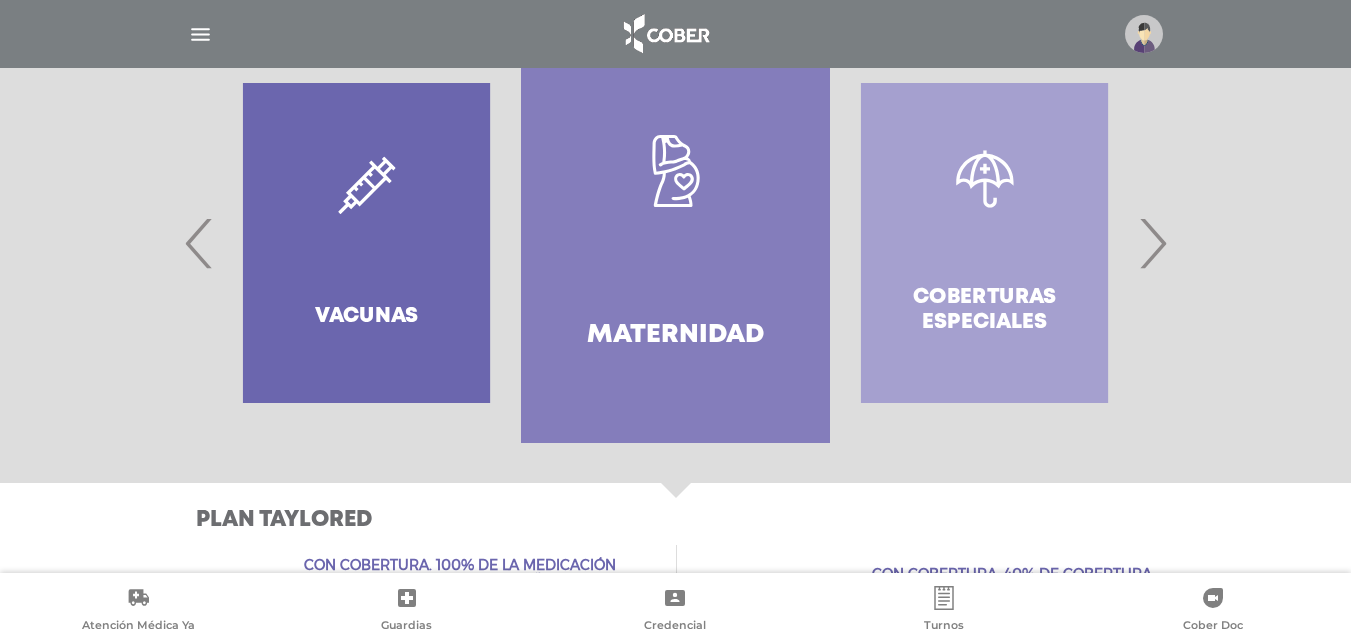 click on ".st0{fill:#FFFFFF;}
Maternidad" at bounding box center [675, 243] 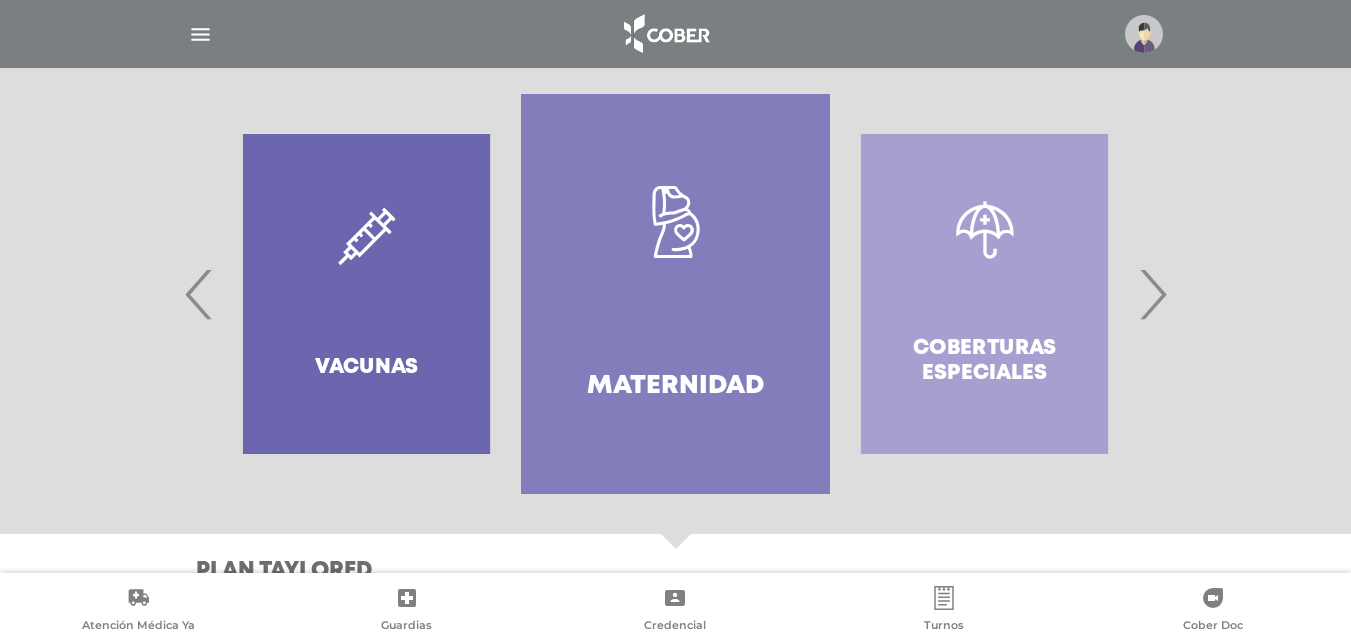 scroll, scrollTop: 408, scrollLeft: 0, axis: vertical 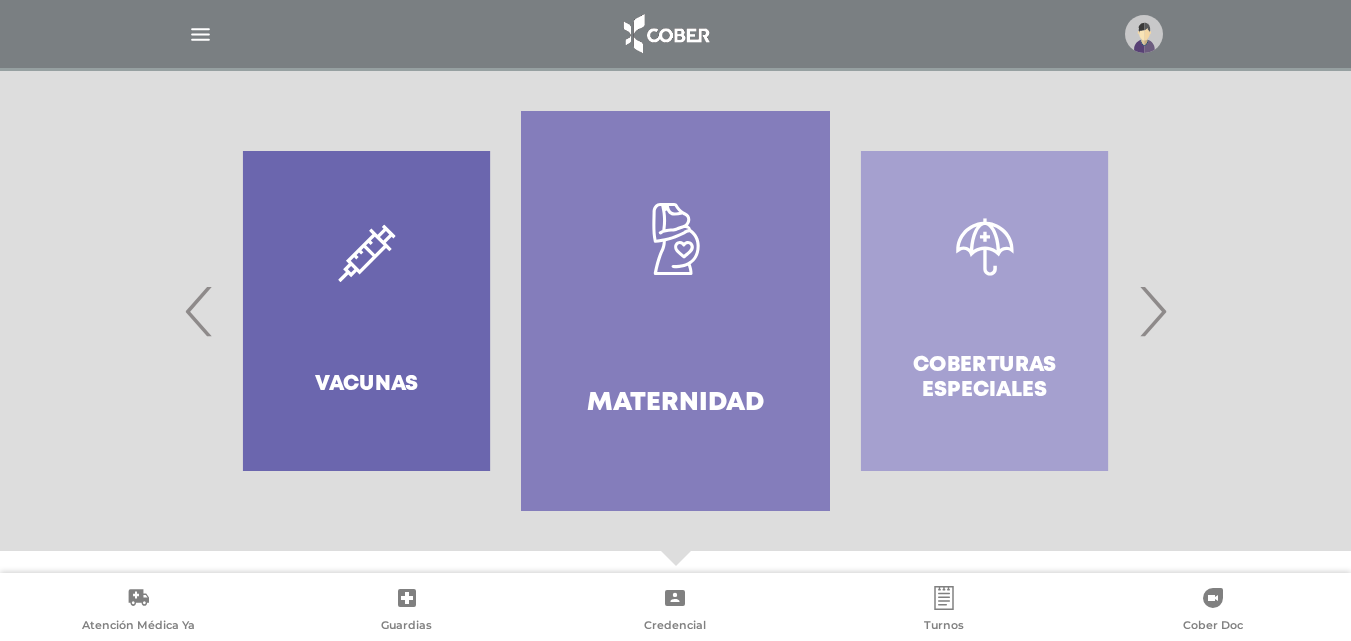 click on "›" at bounding box center [1152, 311] 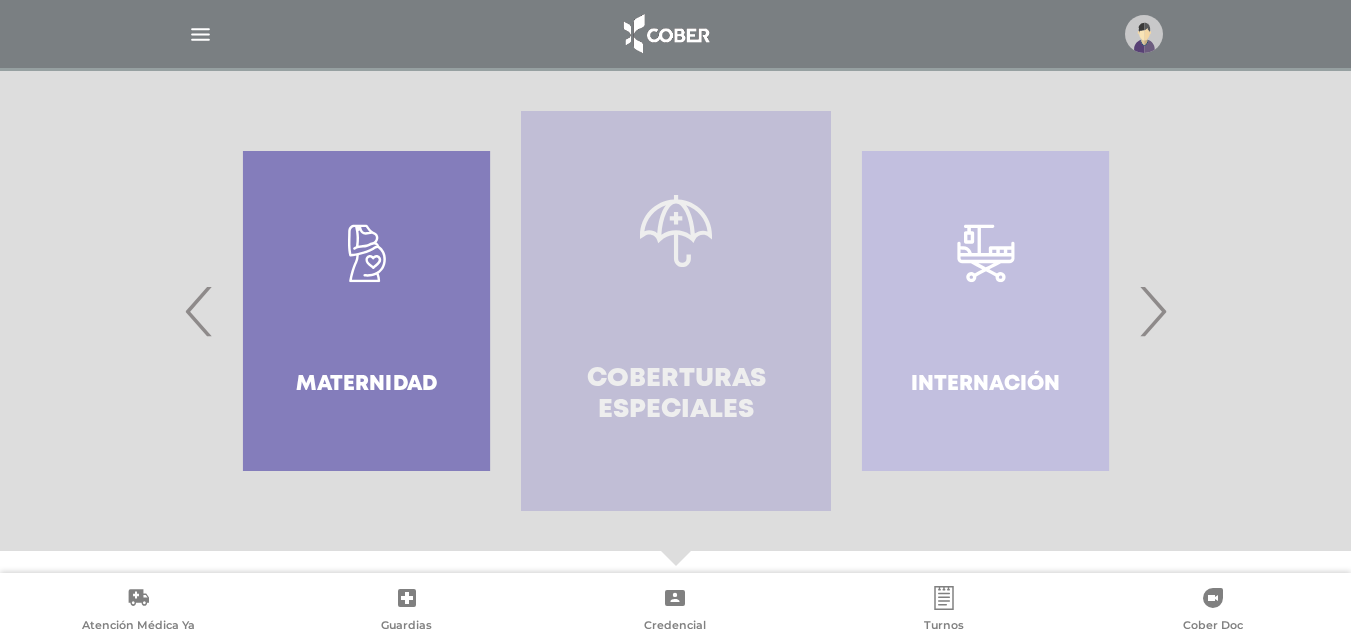 click on "Coberturas especiales" at bounding box center (675, 311) 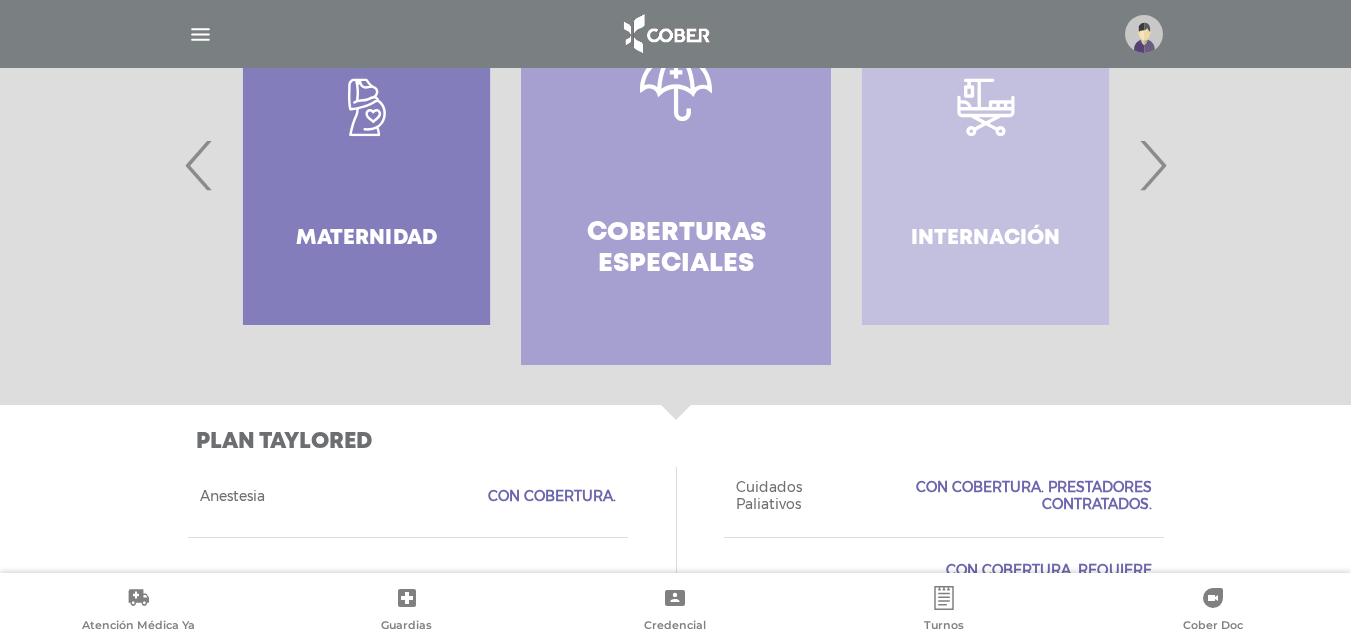 scroll, scrollTop: 524, scrollLeft: 0, axis: vertical 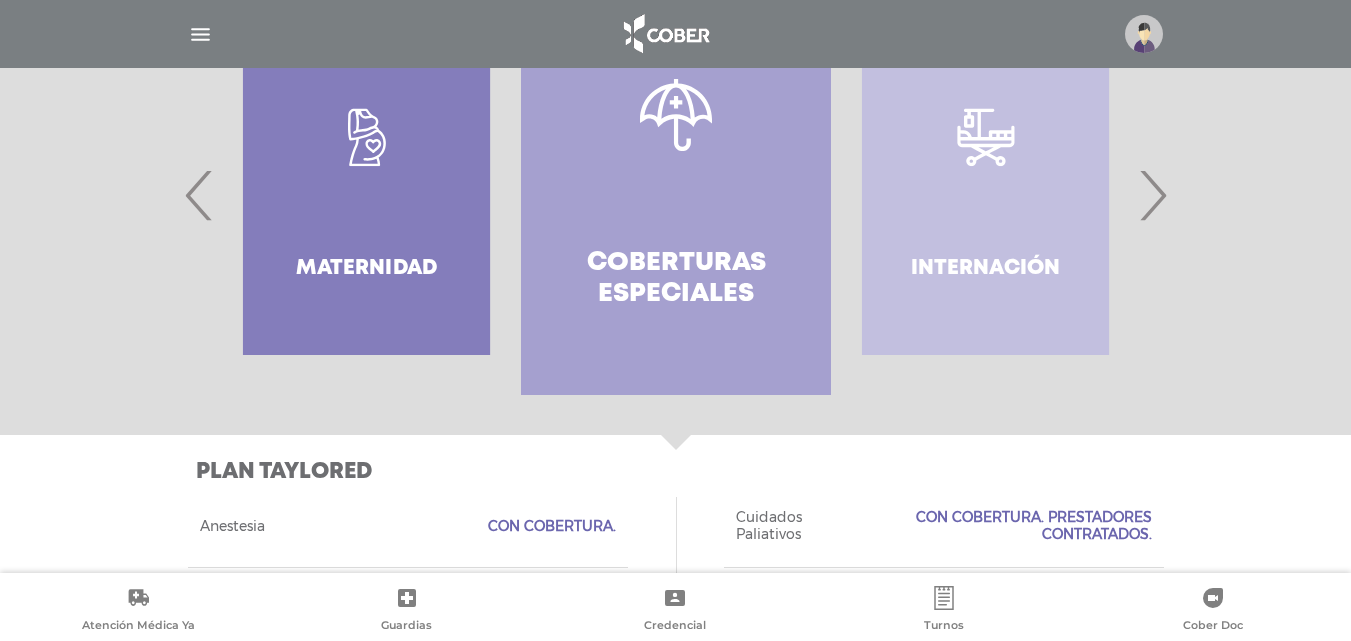 click on "Internación" at bounding box center [985, 195] 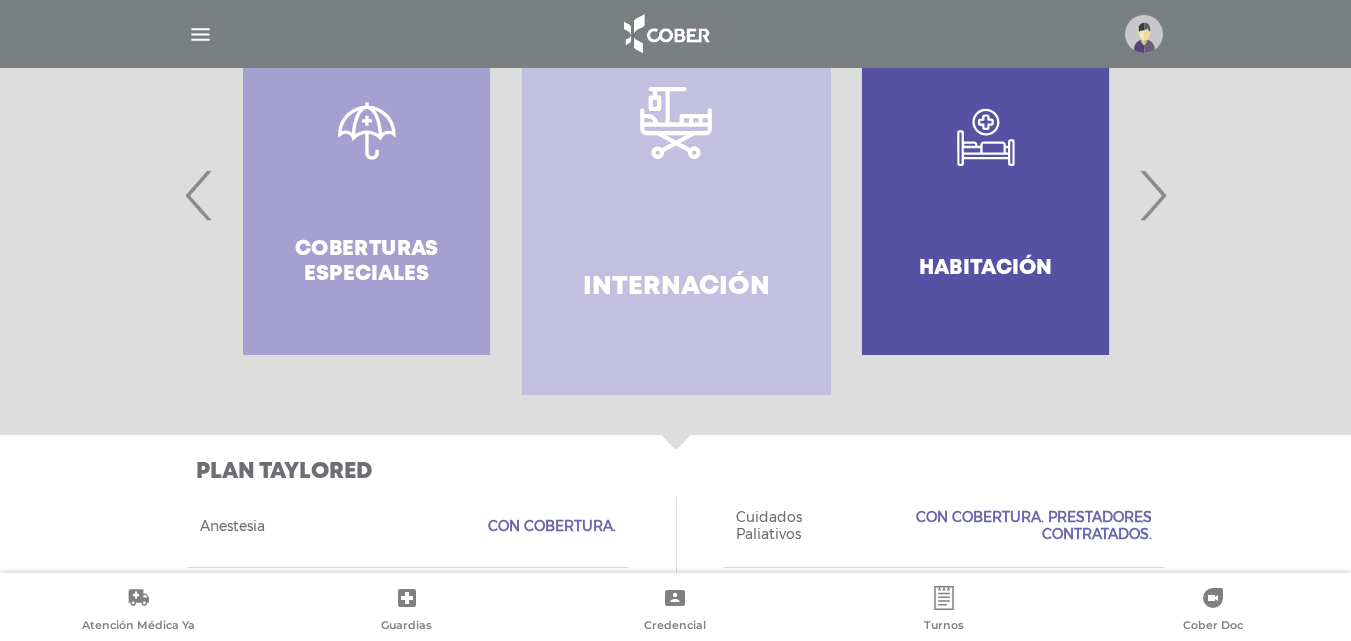 click on "Internación" at bounding box center (676, 195) 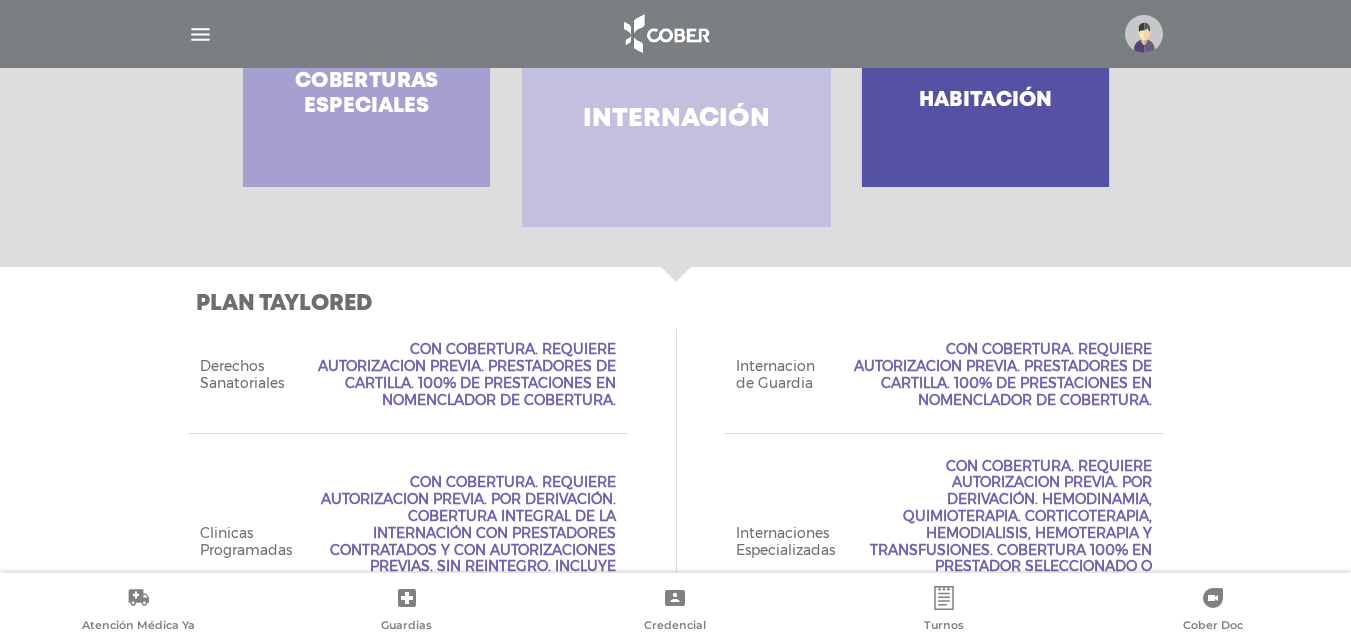 scroll, scrollTop: 492, scrollLeft: 0, axis: vertical 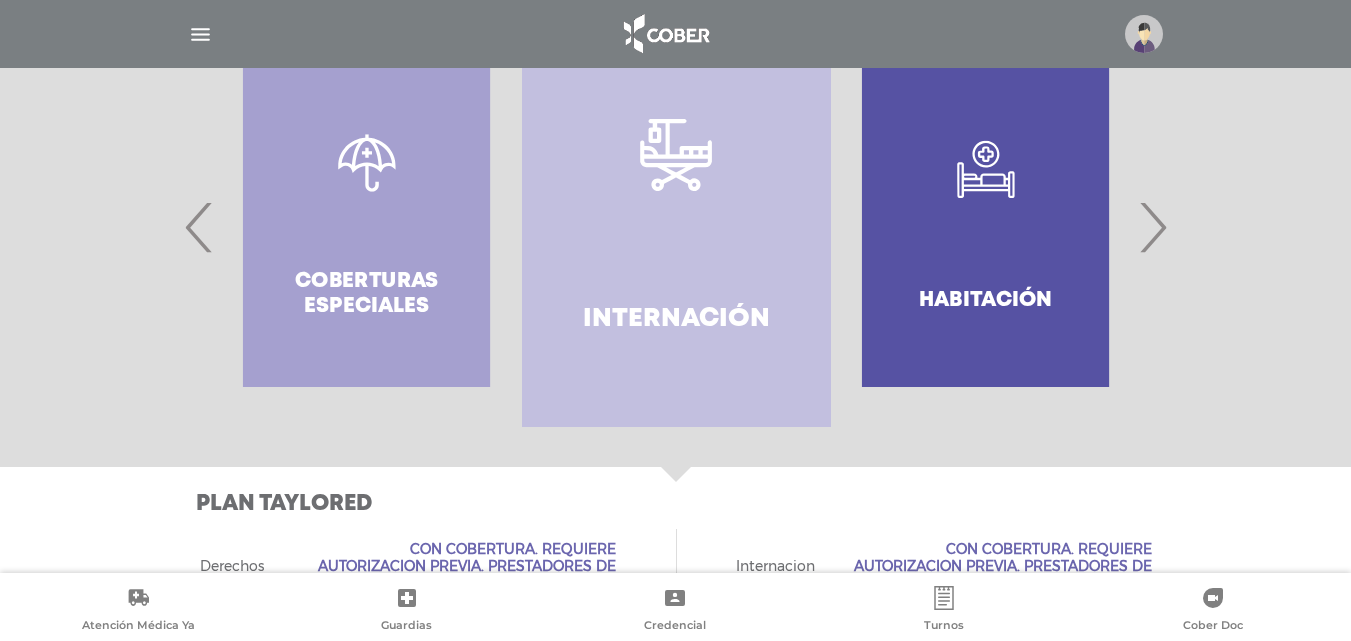 click on "›" at bounding box center [1152, 227] 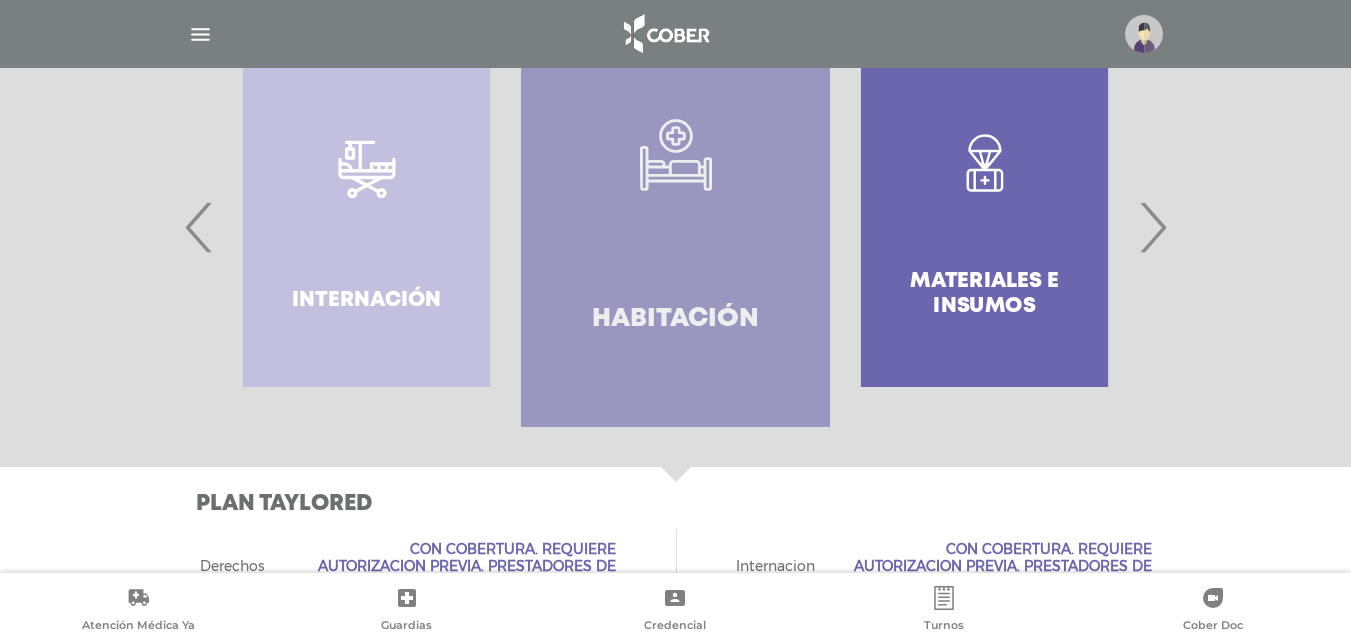 click on ".st0{fill-rule:evenodd;clip-rule:evenodd;fill:#FFFFFF;}
Habitación" at bounding box center [675, 227] 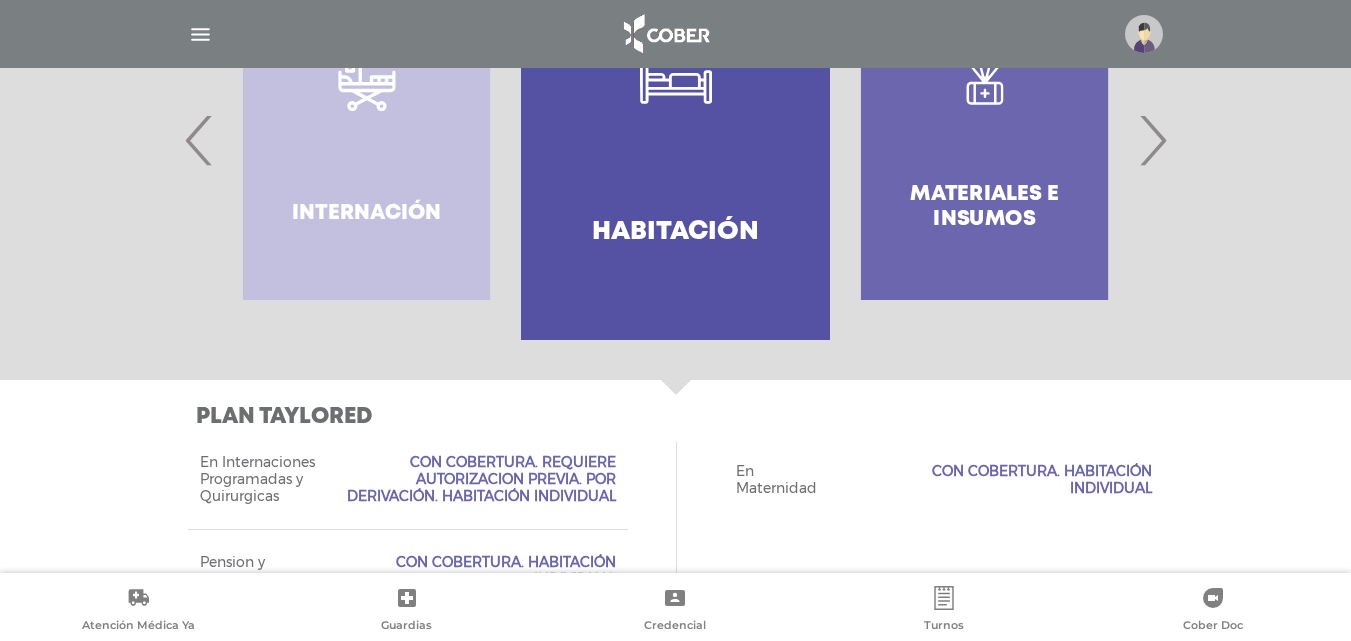 scroll, scrollTop: 458, scrollLeft: 0, axis: vertical 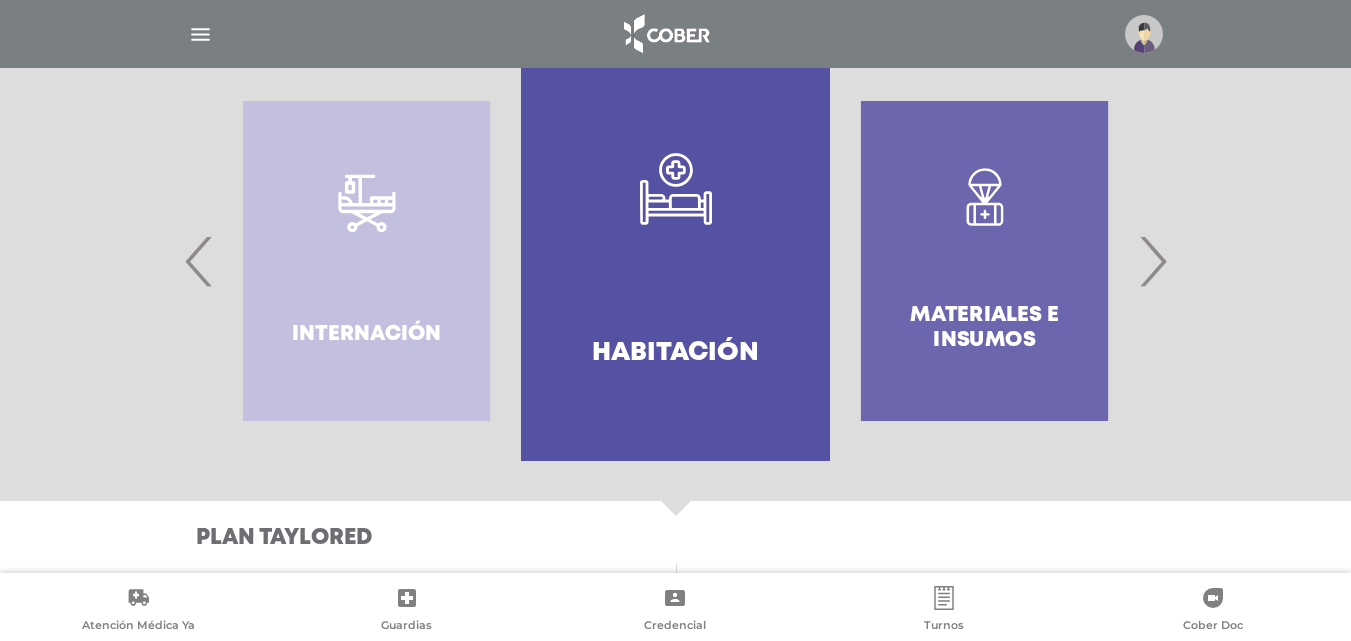 click on "›" at bounding box center (1152, 261) 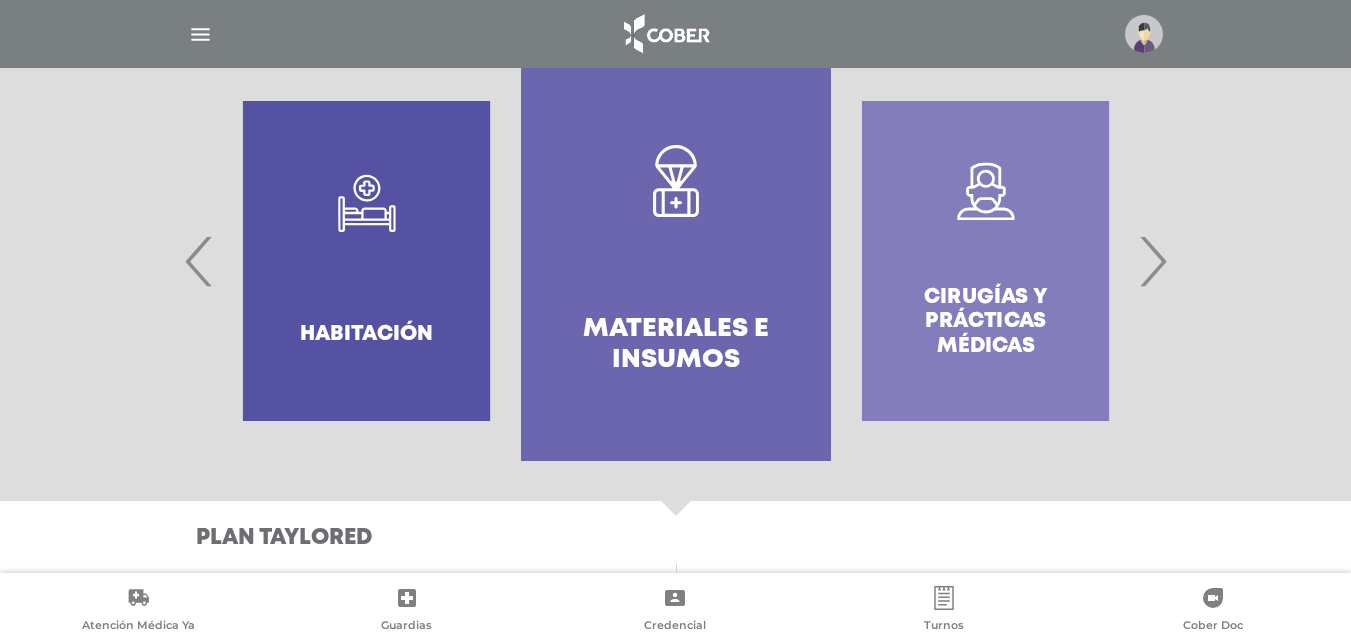click on "Materiales e Insumos" at bounding box center (675, 261) 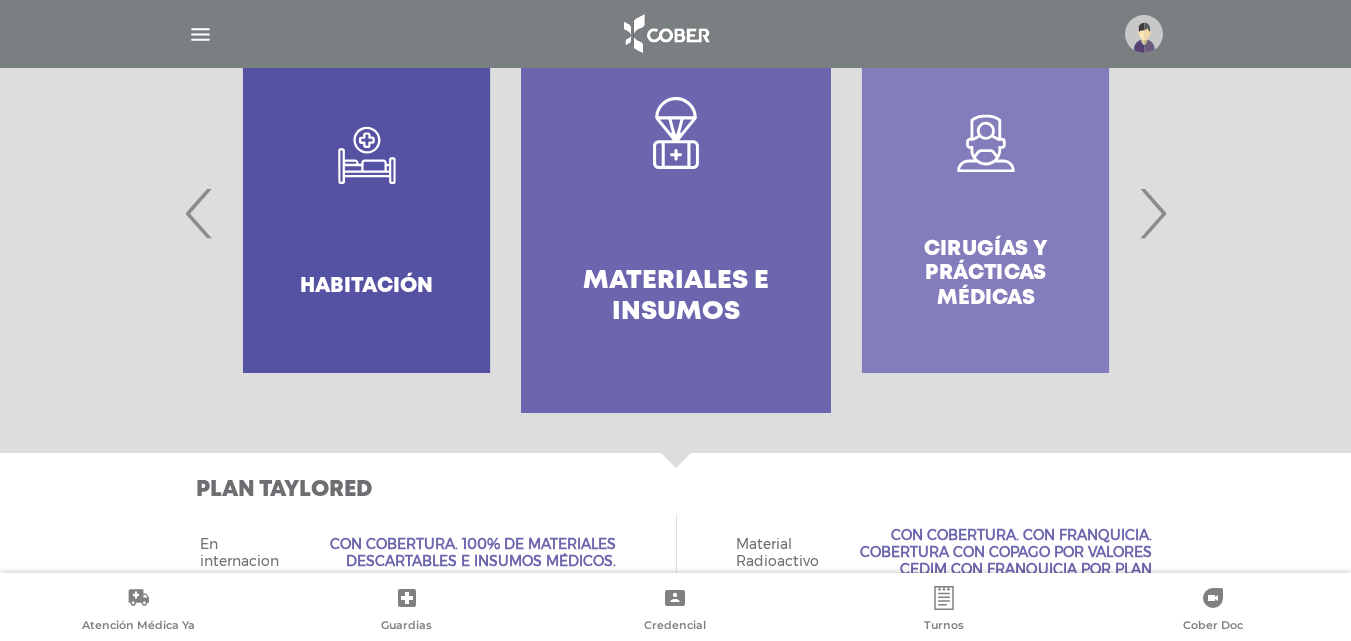 scroll, scrollTop: 458, scrollLeft: 0, axis: vertical 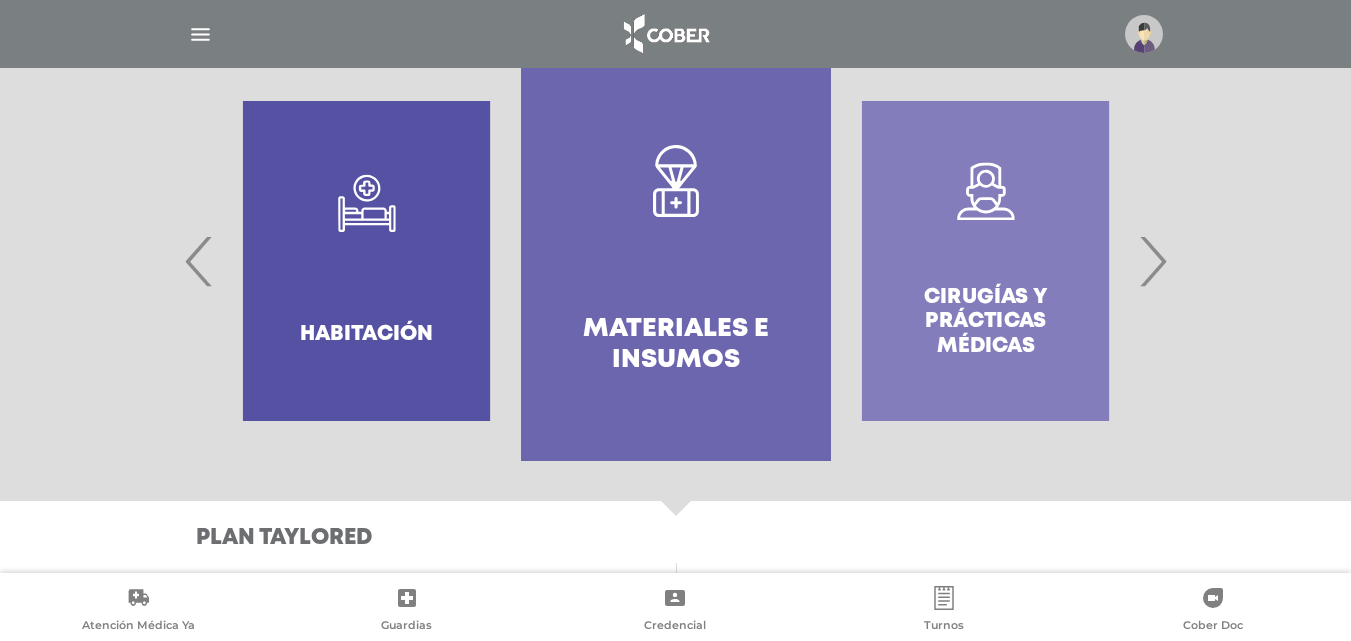 click on "›" at bounding box center [1152, 261] 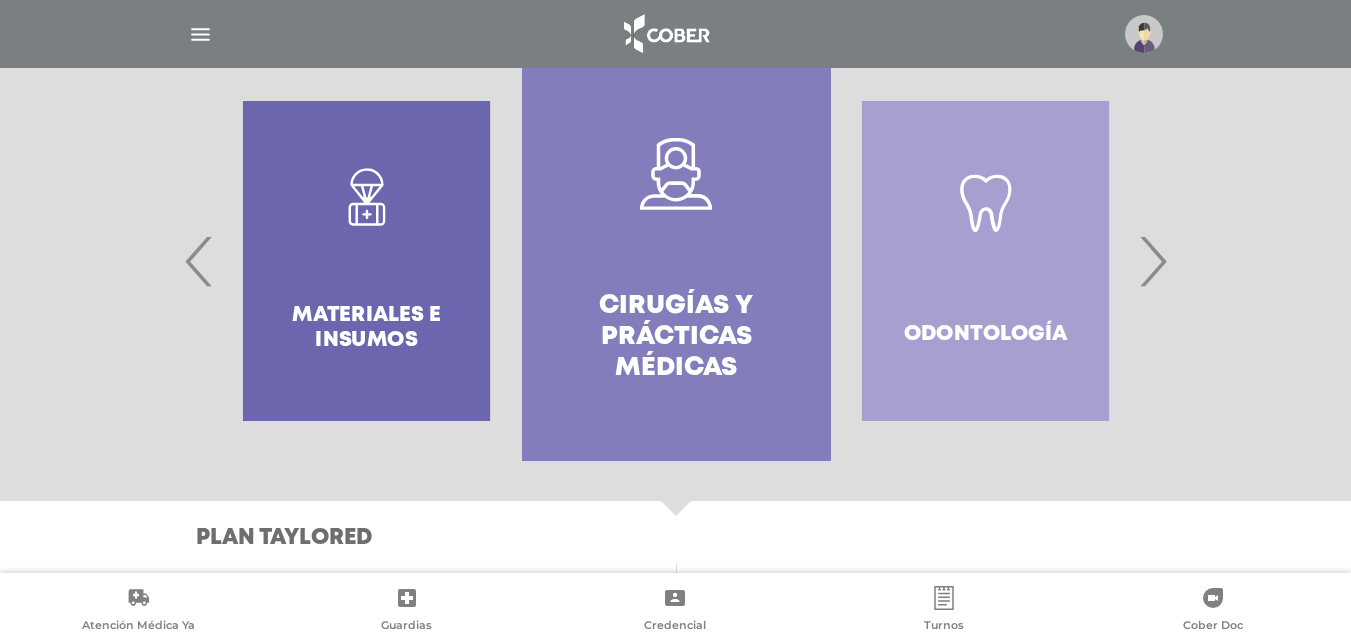 click on "Cirugías y Prácticas Médicas" at bounding box center (676, 338) 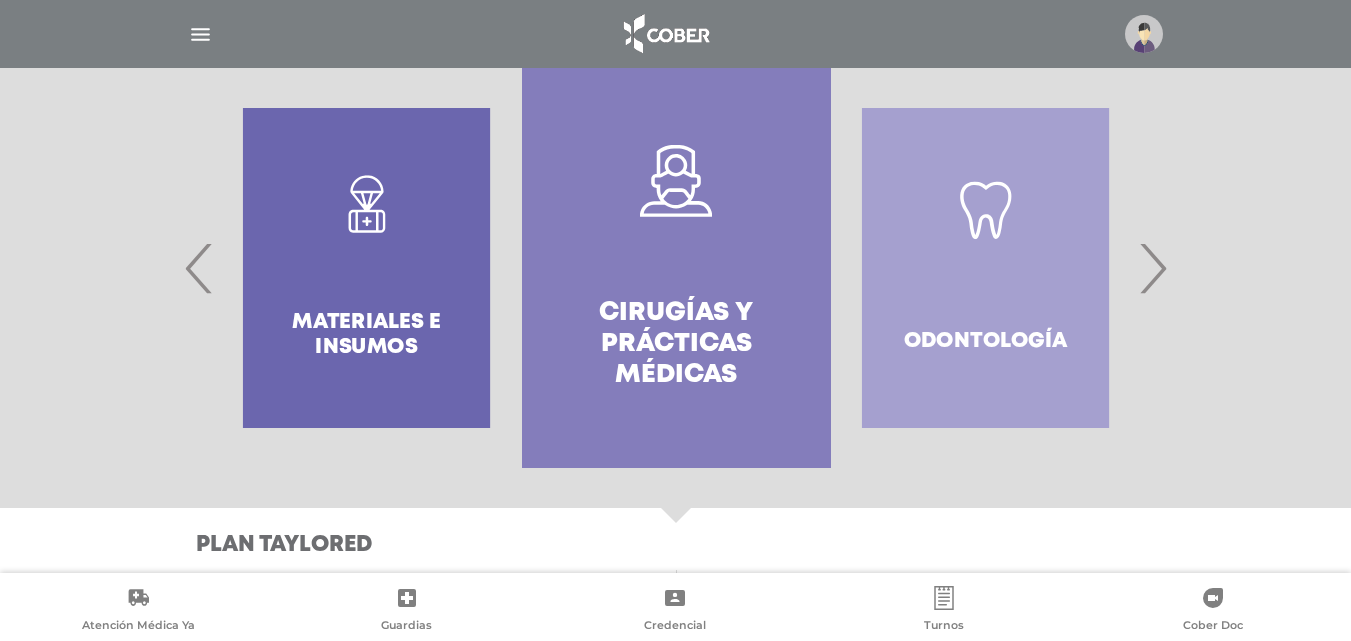 scroll, scrollTop: 473, scrollLeft: 0, axis: vertical 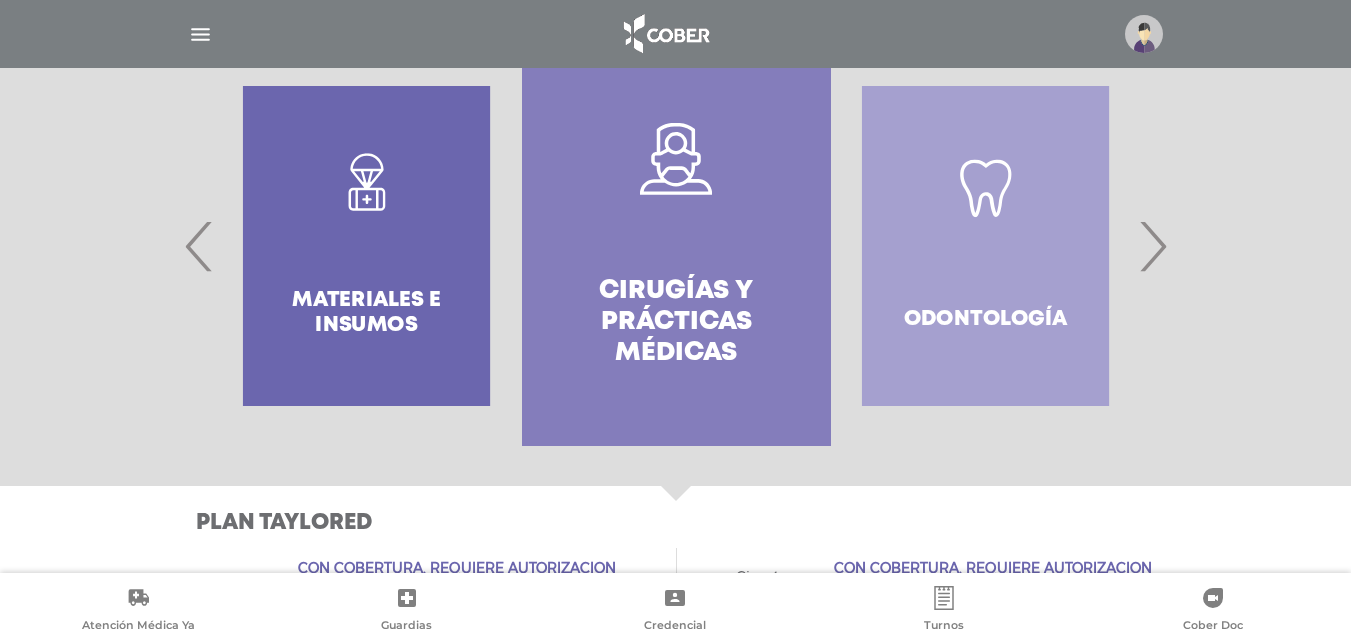 click on "›" at bounding box center (1152, 246) 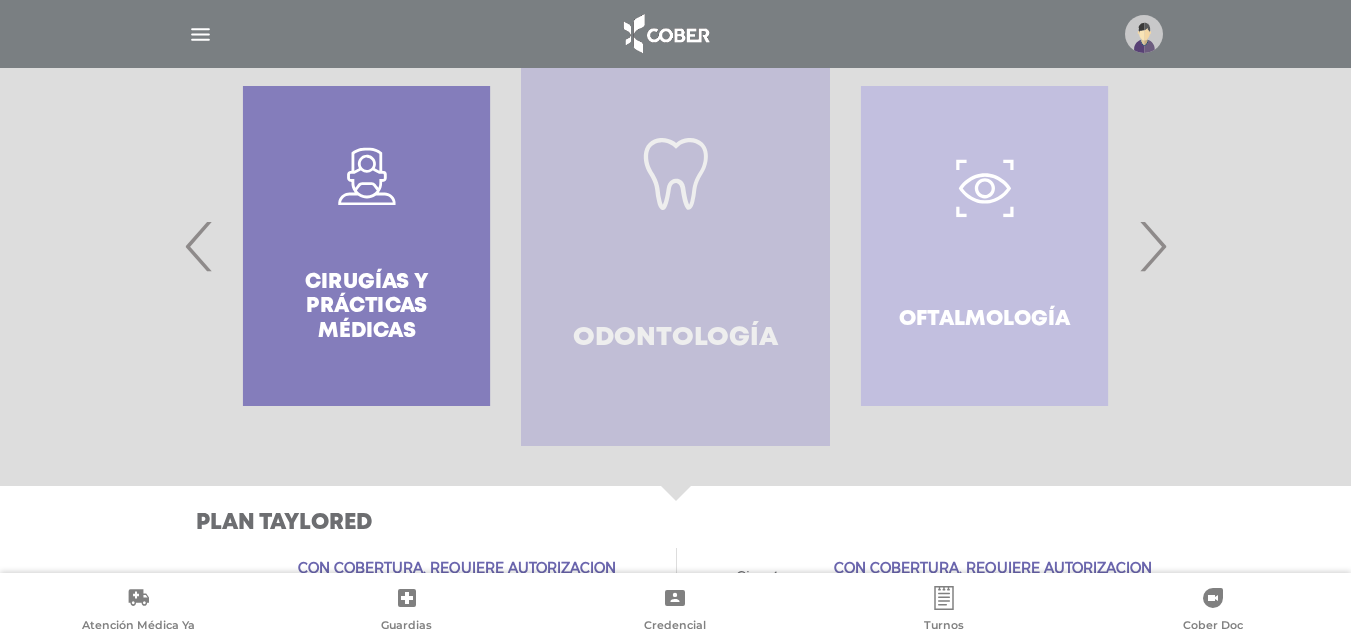 click on "Odontología" at bounding box center (675, 246) 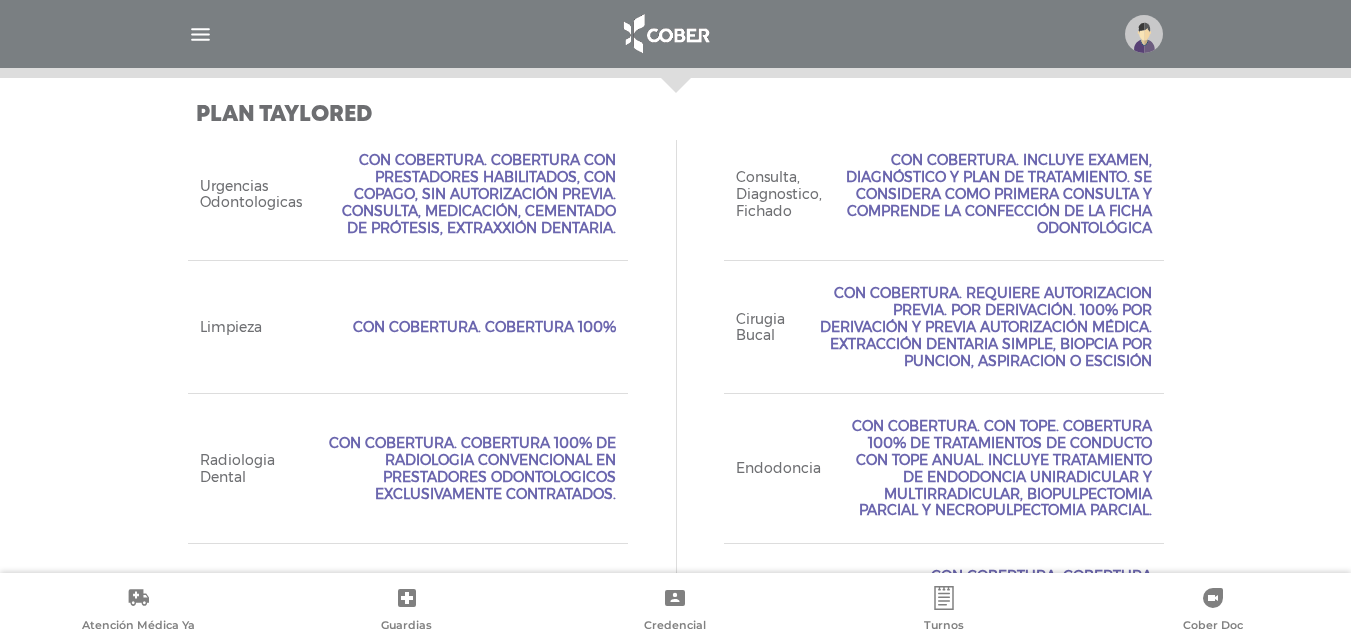 scroll, scrollTop: 895, scrollLeft: 0, axis: vertical 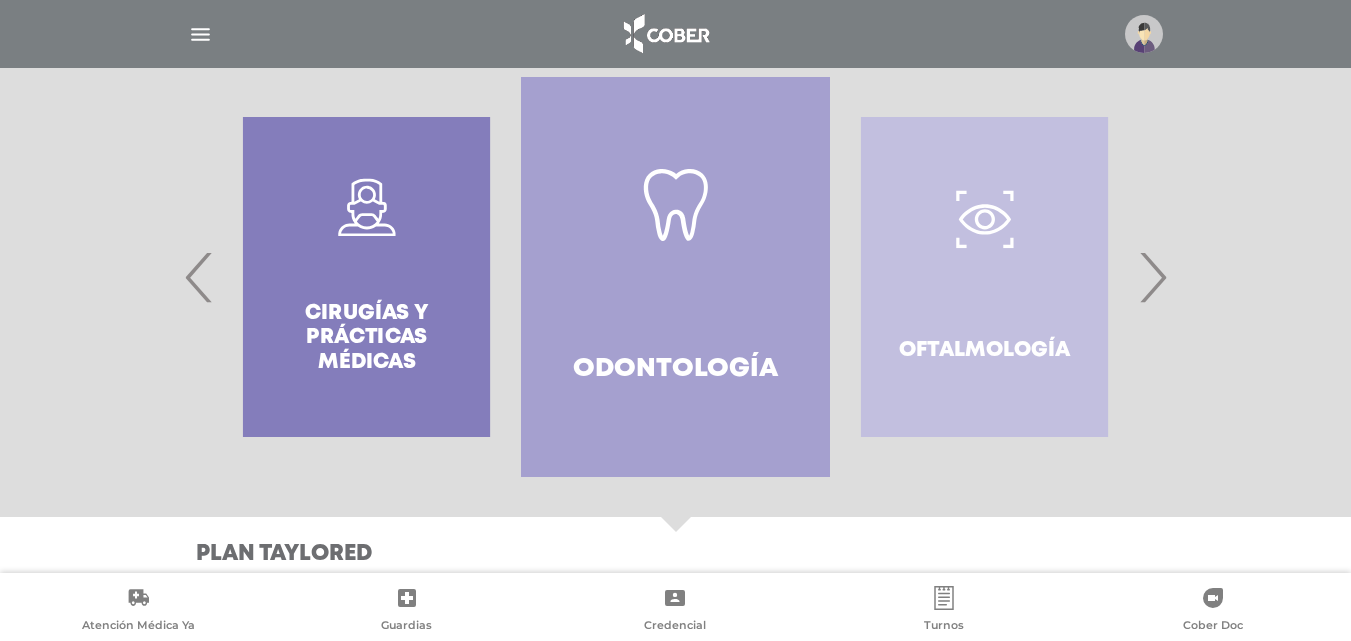 click on "›" at bounding box center (1152, 277) 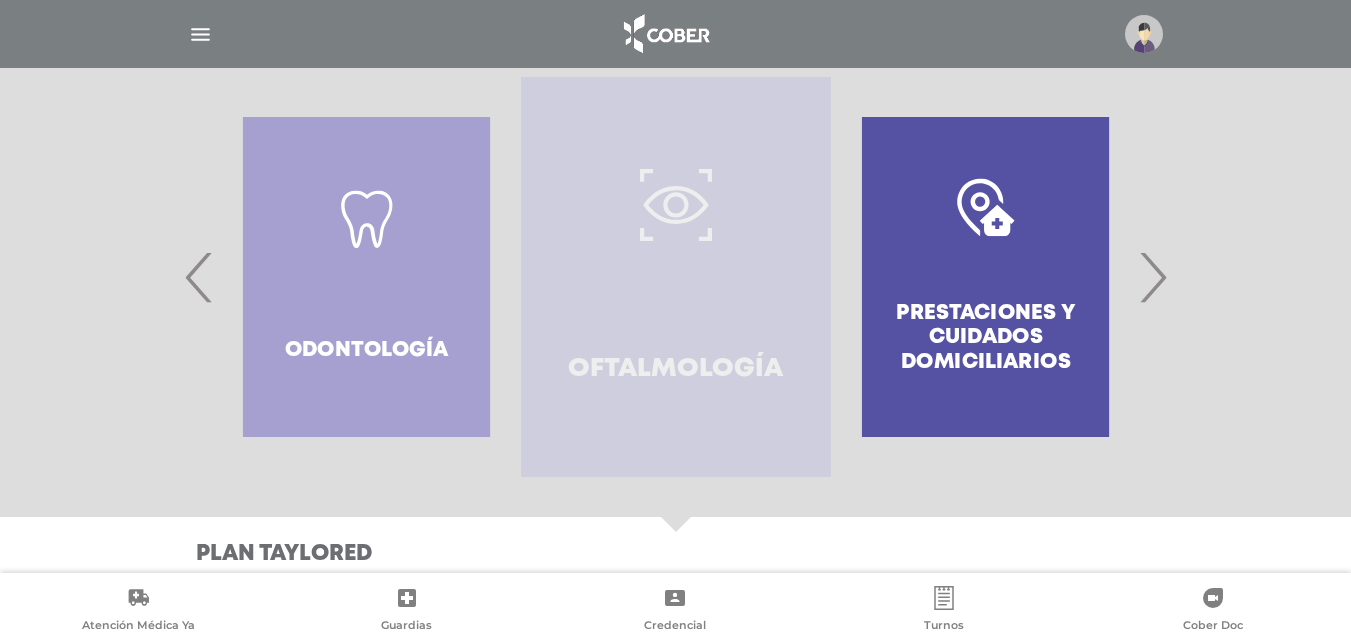 click on "Oftalmología" at bounding box center (675, 277) 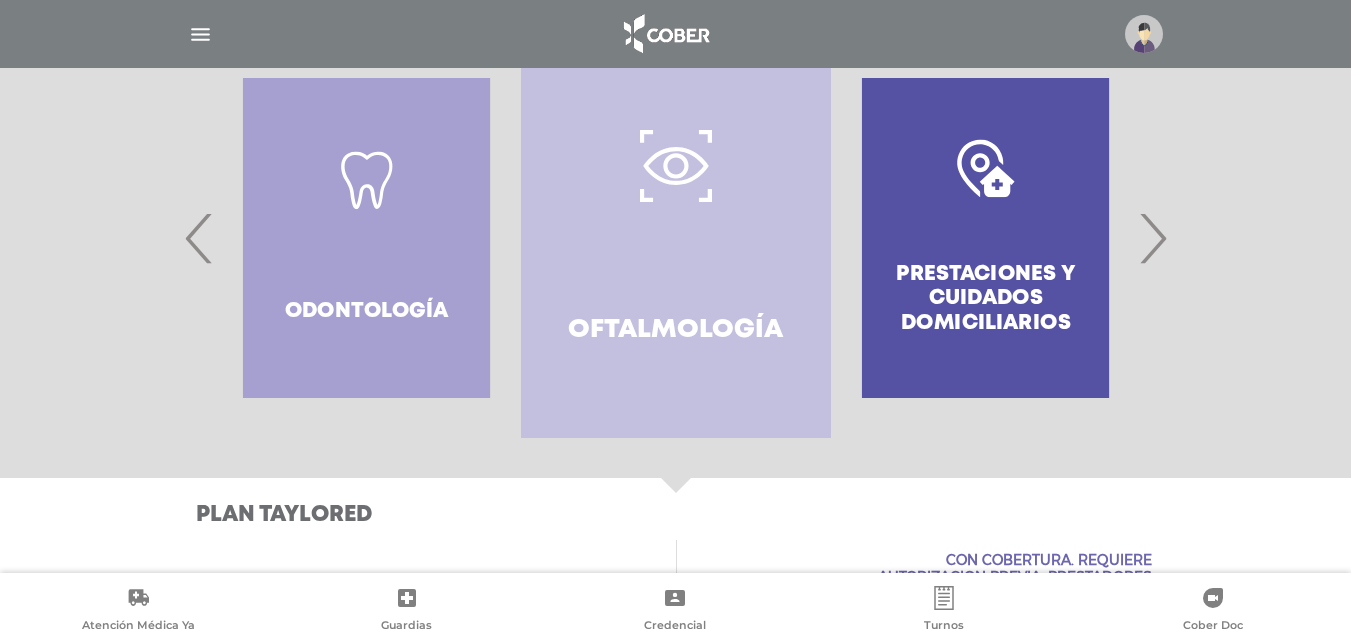 scroll, scrollTop: 408, scrollLeft: 0, axis: vertical 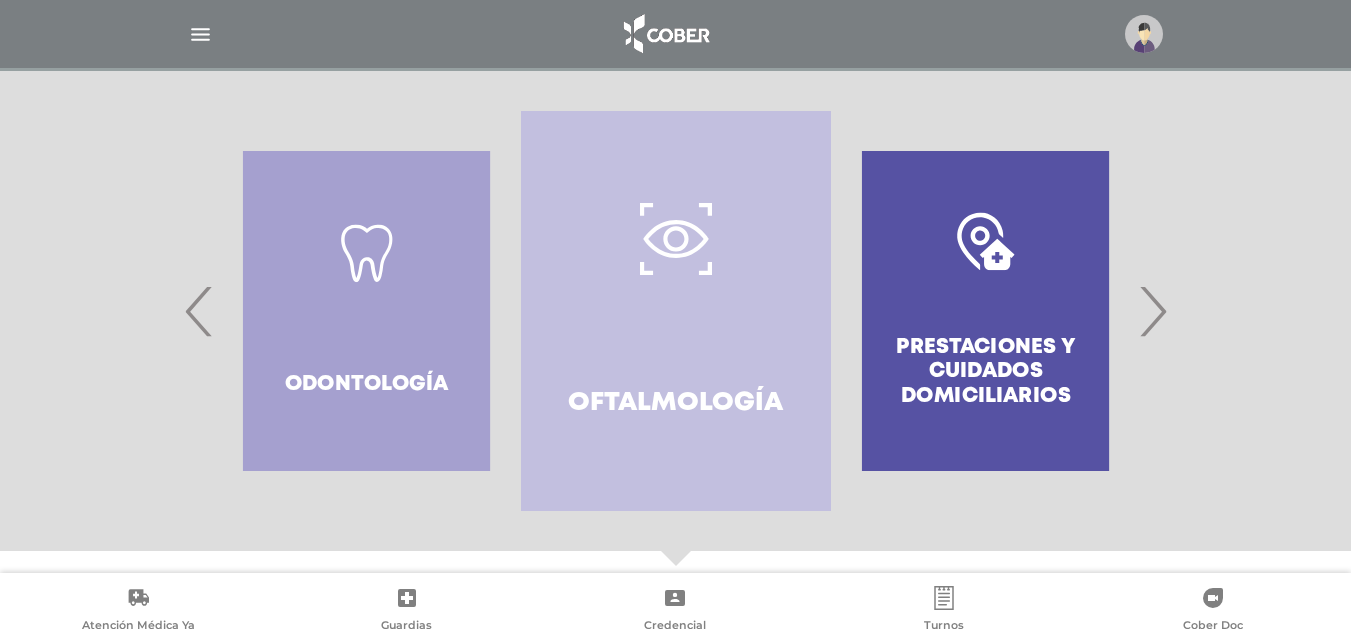 click on "›" at bounding box center (1152, 311) 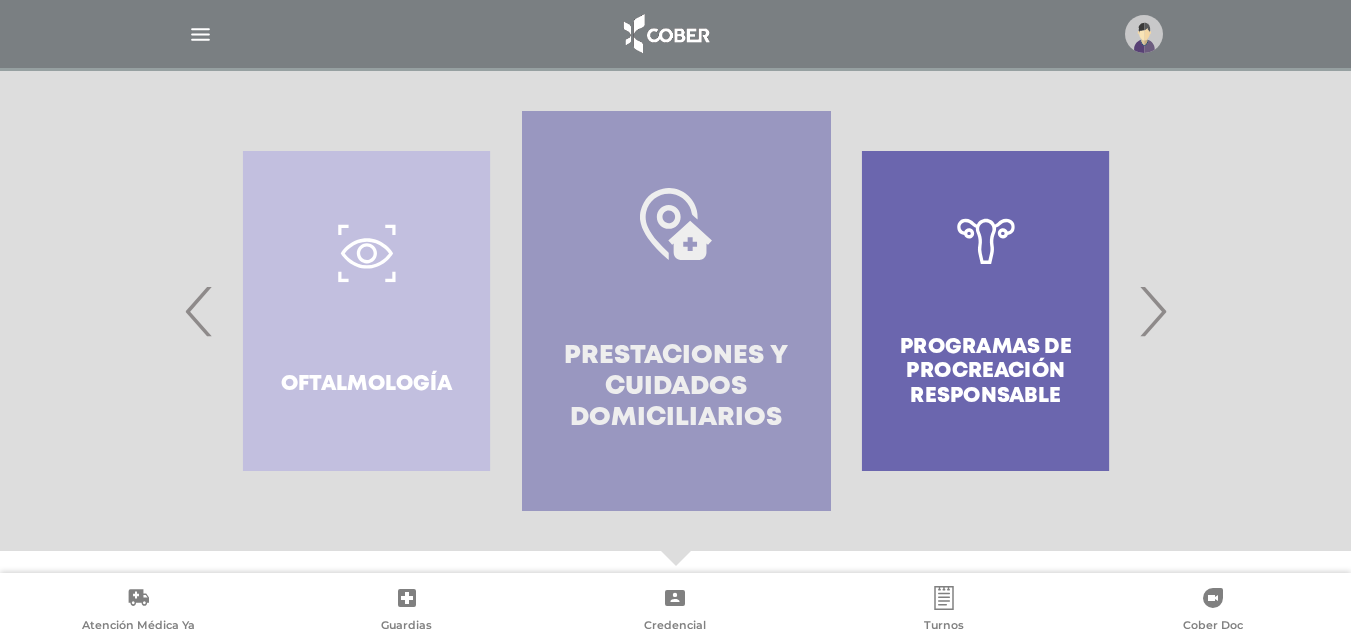 click on "Prestaciones y cuidados domiciliarios" at bounding box center [676, 388] 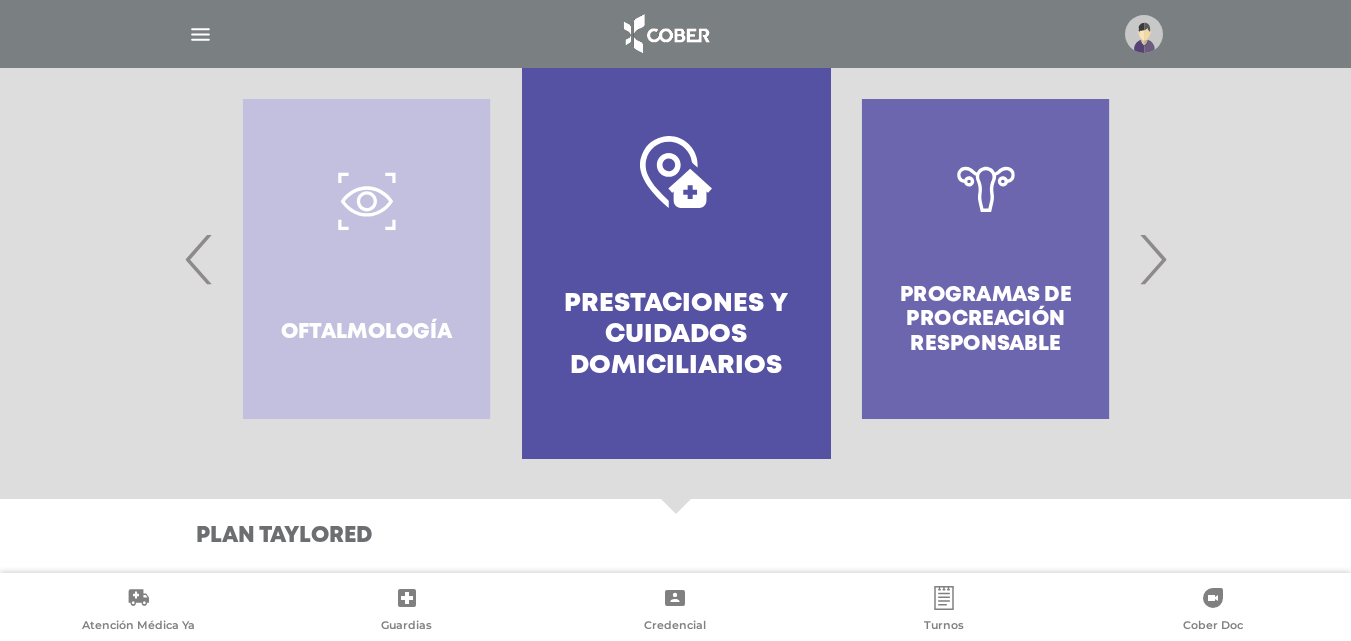 click on "Prestaciones y cuidados domiciliarios" at bounding box center [676, 336] 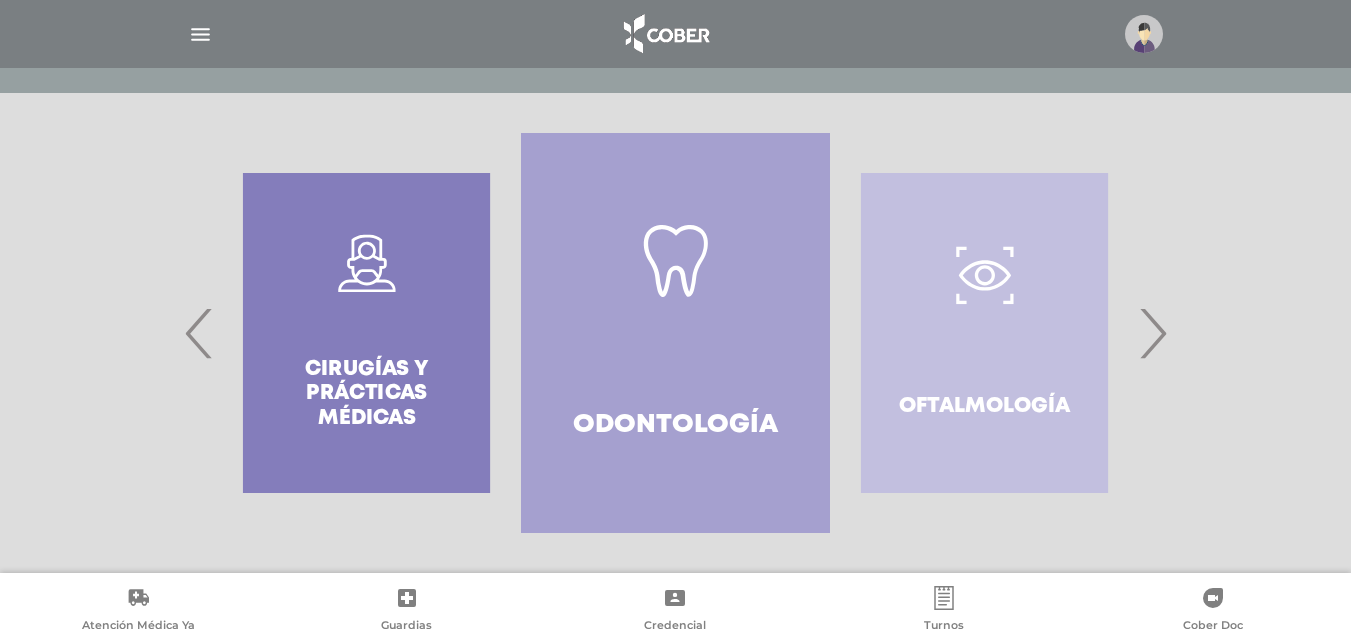 scroll, scrollTop: 386, scrollLeft: 0, axis: vertical 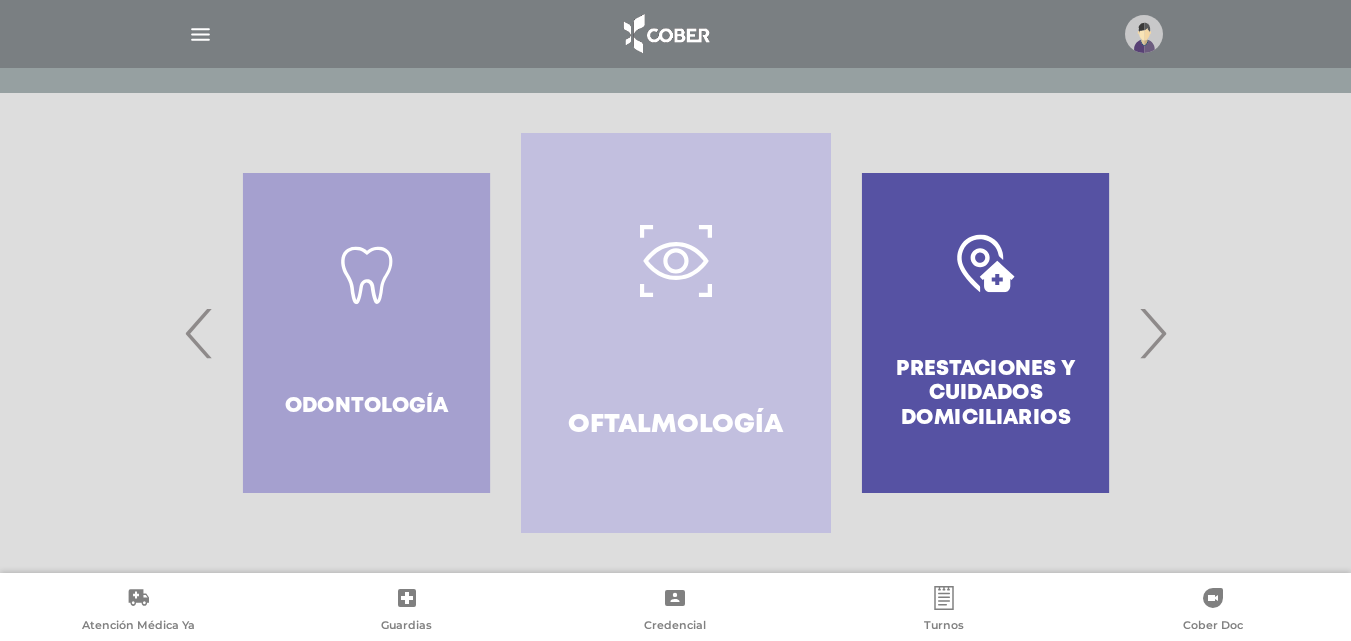 click on "›" at bounding box center [1152, 333] 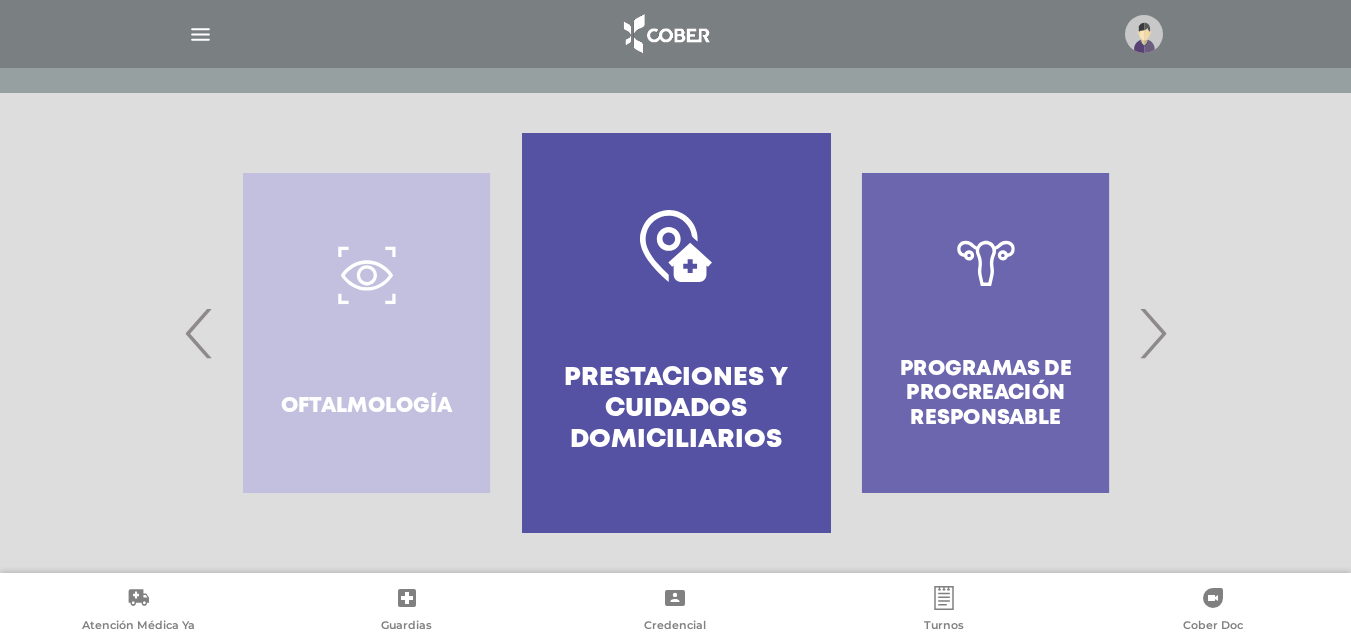click on "Prestaciones y cuidados domiciliarios" at bounding box center (676, 333) 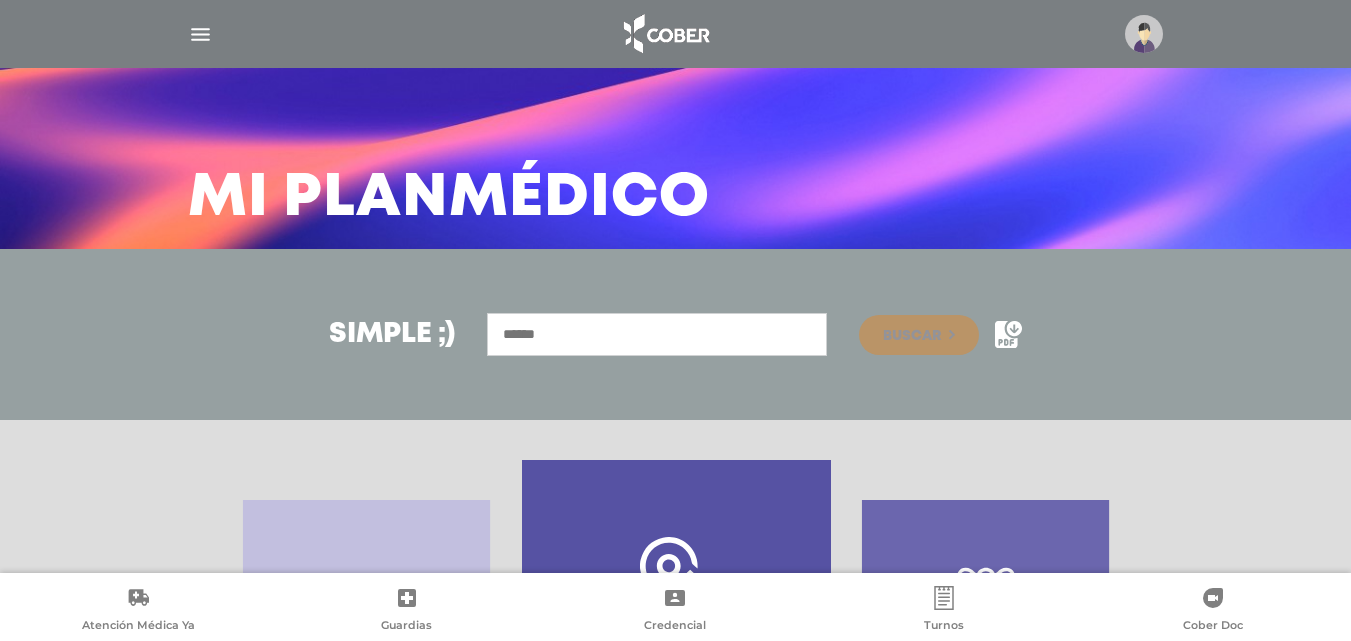 scroll, scrollTop: 460, scrollLeft: 0, axis: vertical 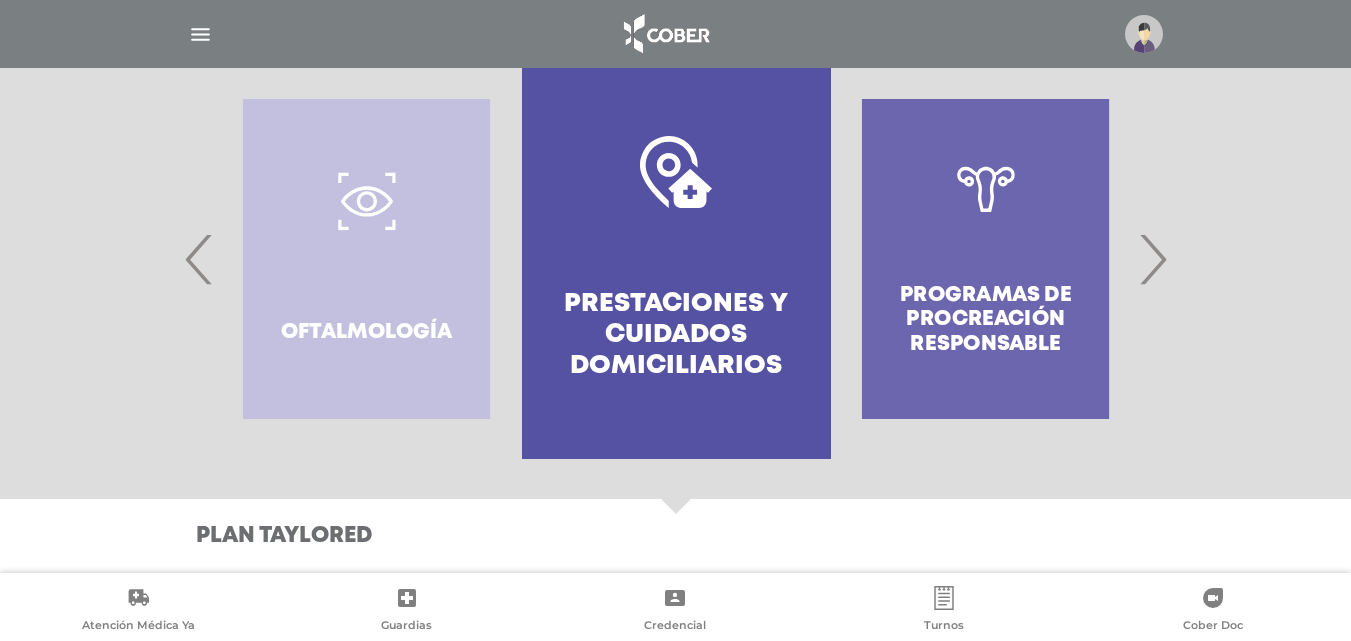 click on "›" at bounding box center [1152, 259] 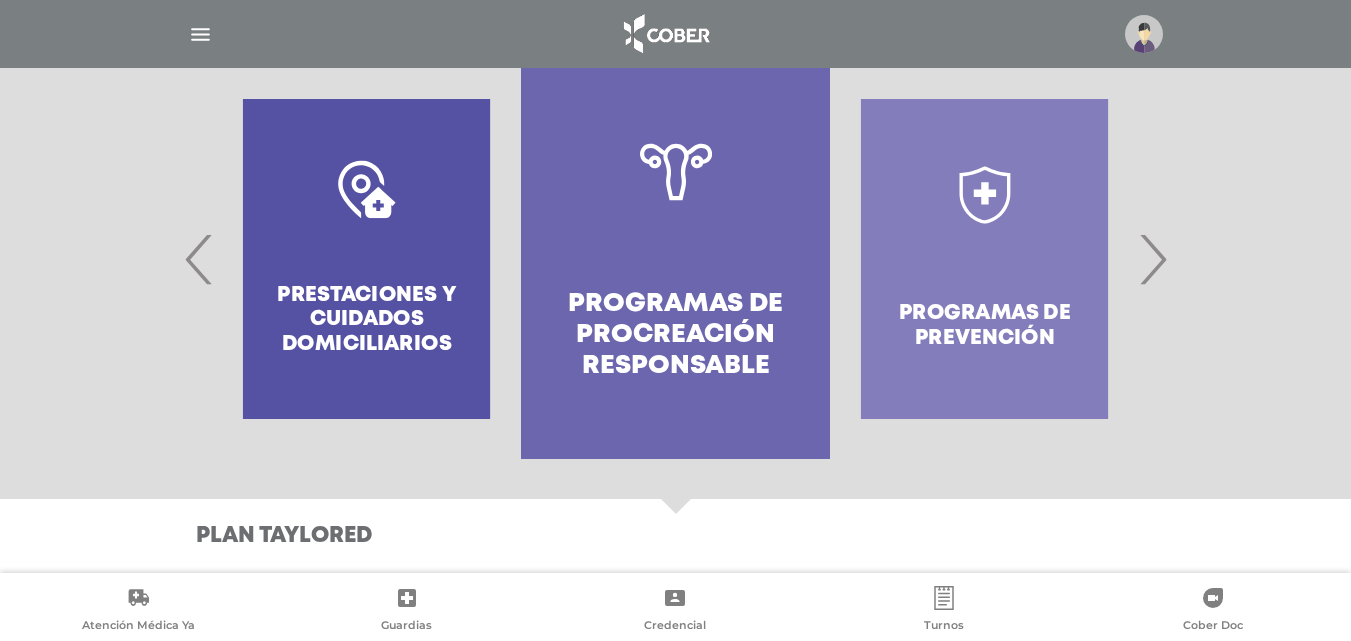 click on "Programas de Procreación responsable" at bounding box center [675, 259] 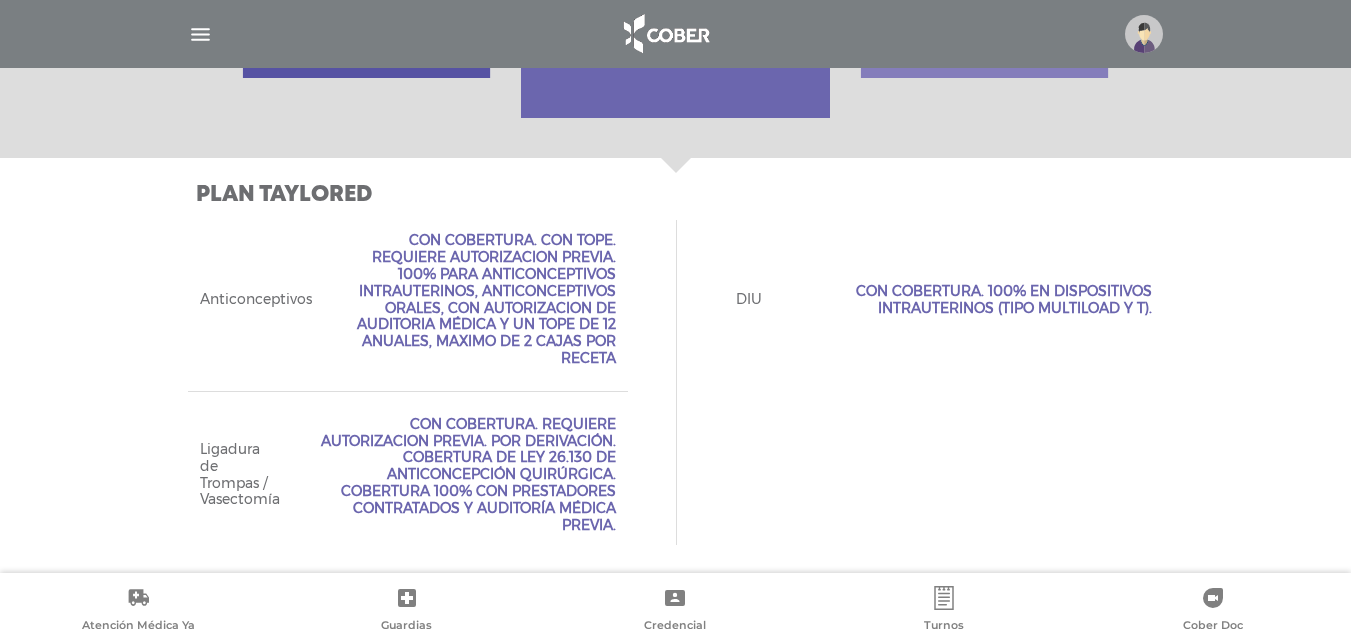 scroll, scrollTop: 809, scrollLeft: 0, axis: vertical 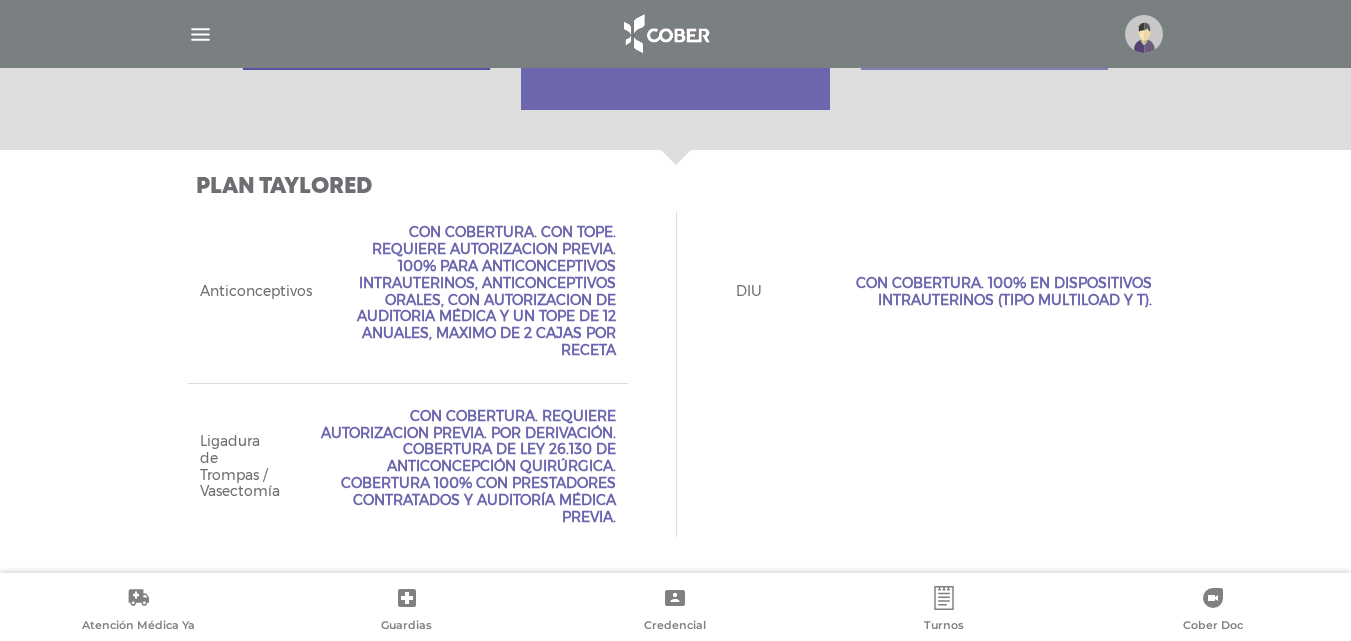 click on "Programas de Procreación responsable" at bounding box center [675, -90] 